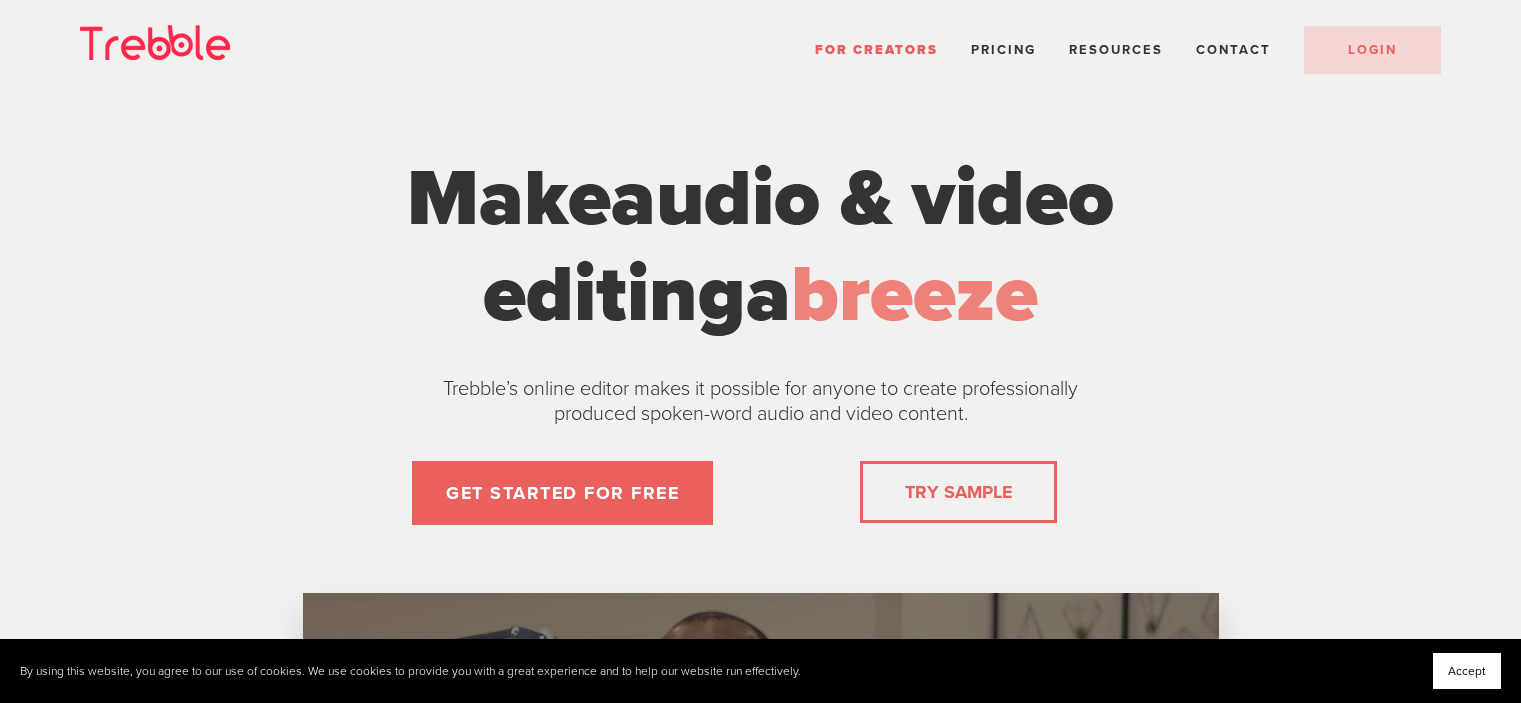 scroll, scrollTop: 0, scrollLeft: 0, axis: both 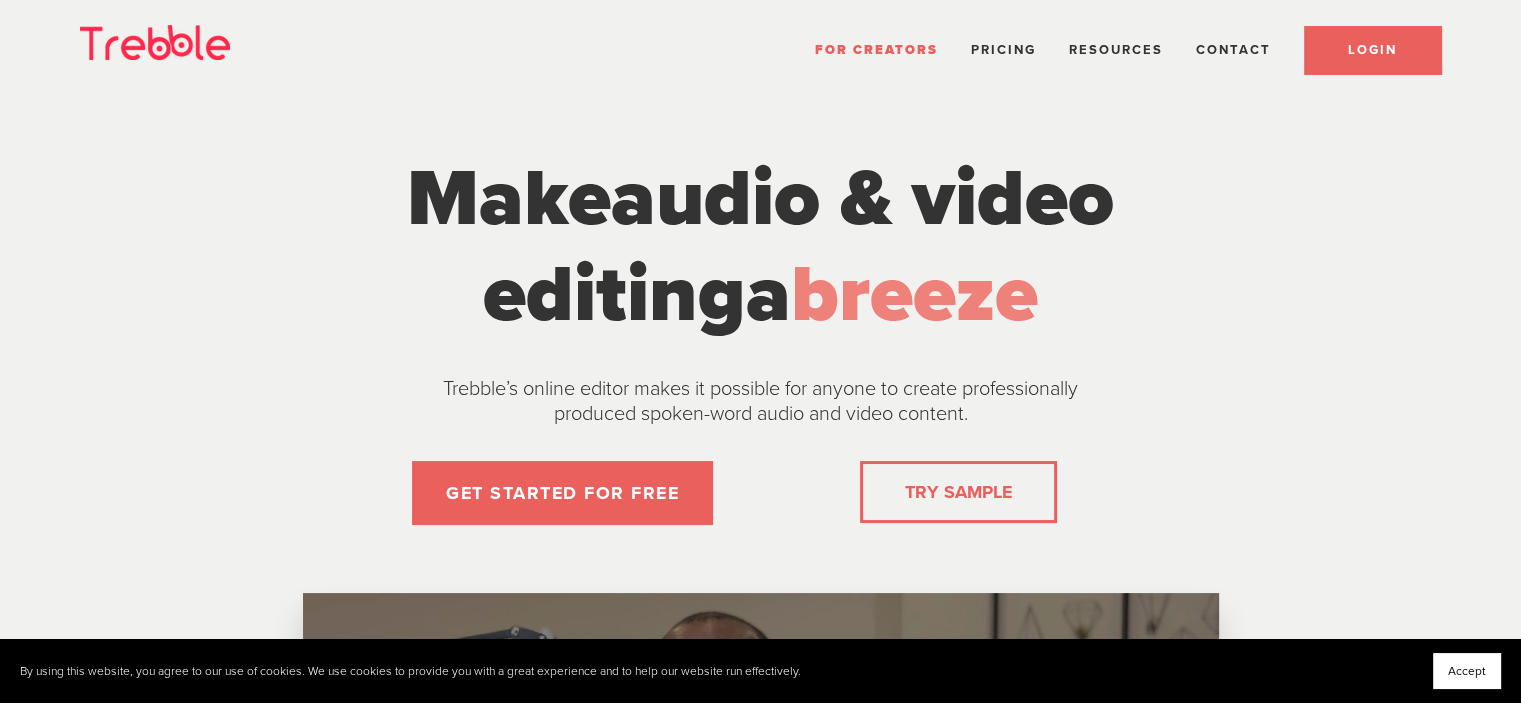 click on "LOGIN" at bounding box center [1372, 50] 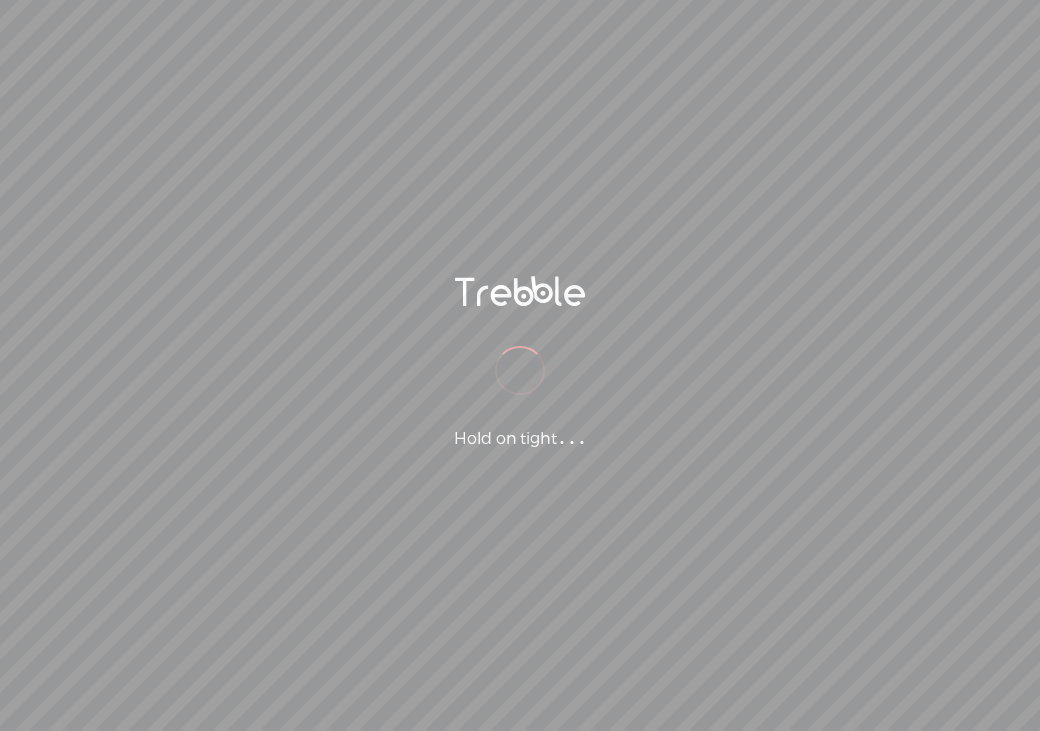 scroll, scrollTop: 0, scrollLeft: 0, axis: both 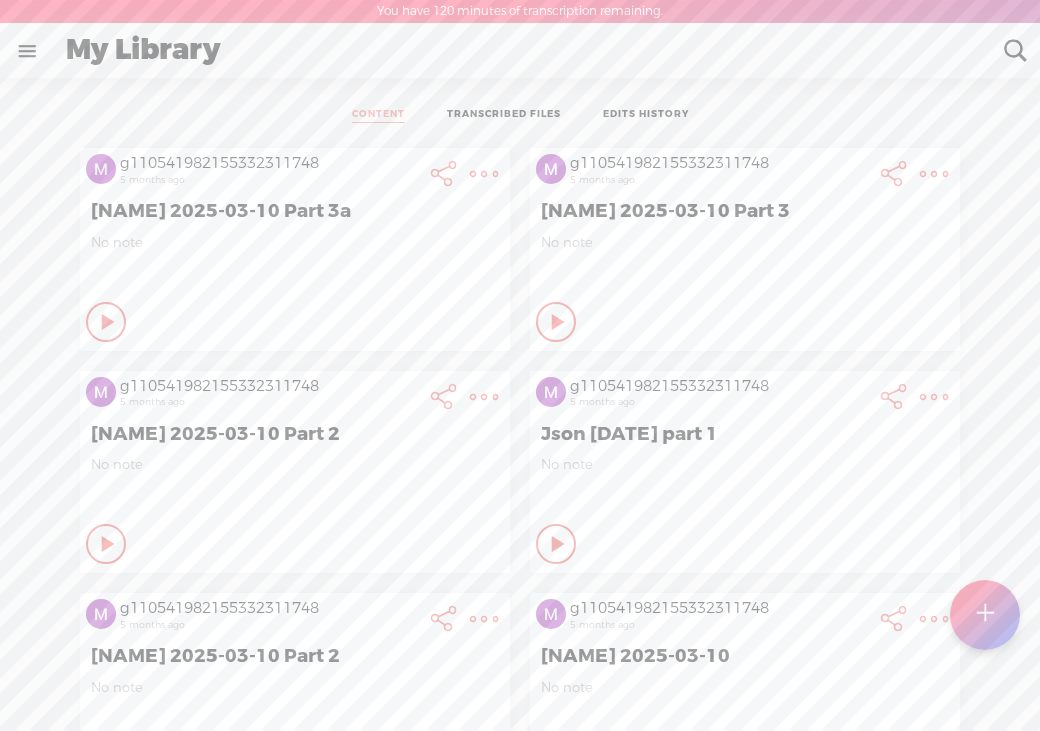 click at bounding box center (985, 615) 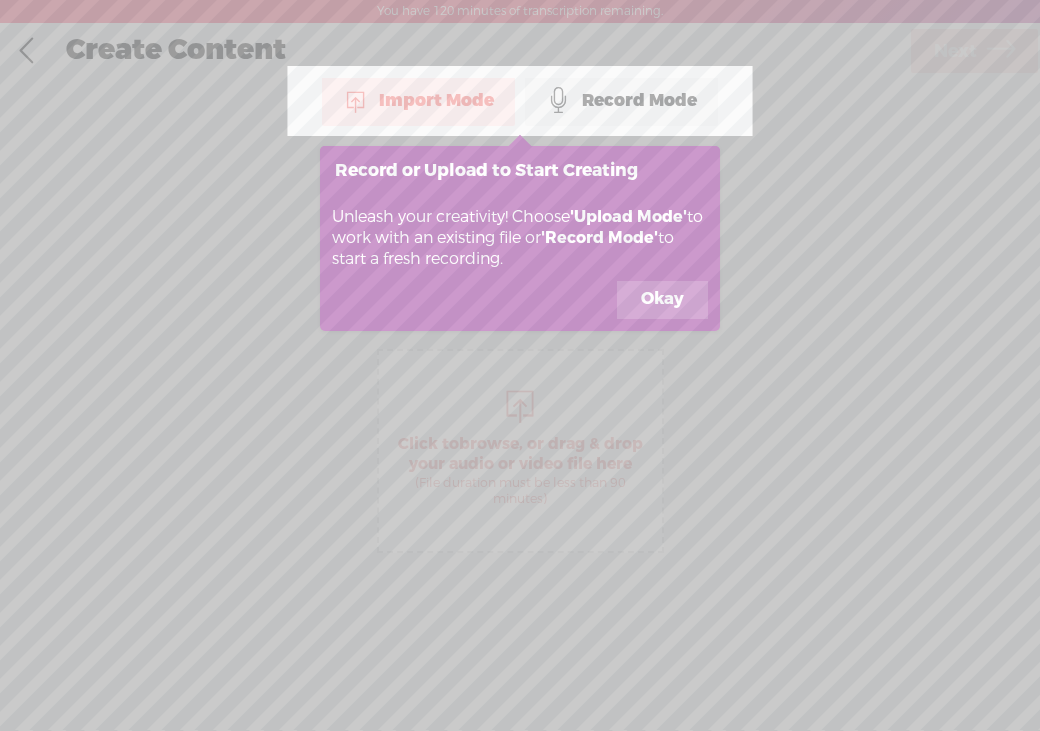 scroll, scrollTop: 0, scrollLeft: 0, axis: both 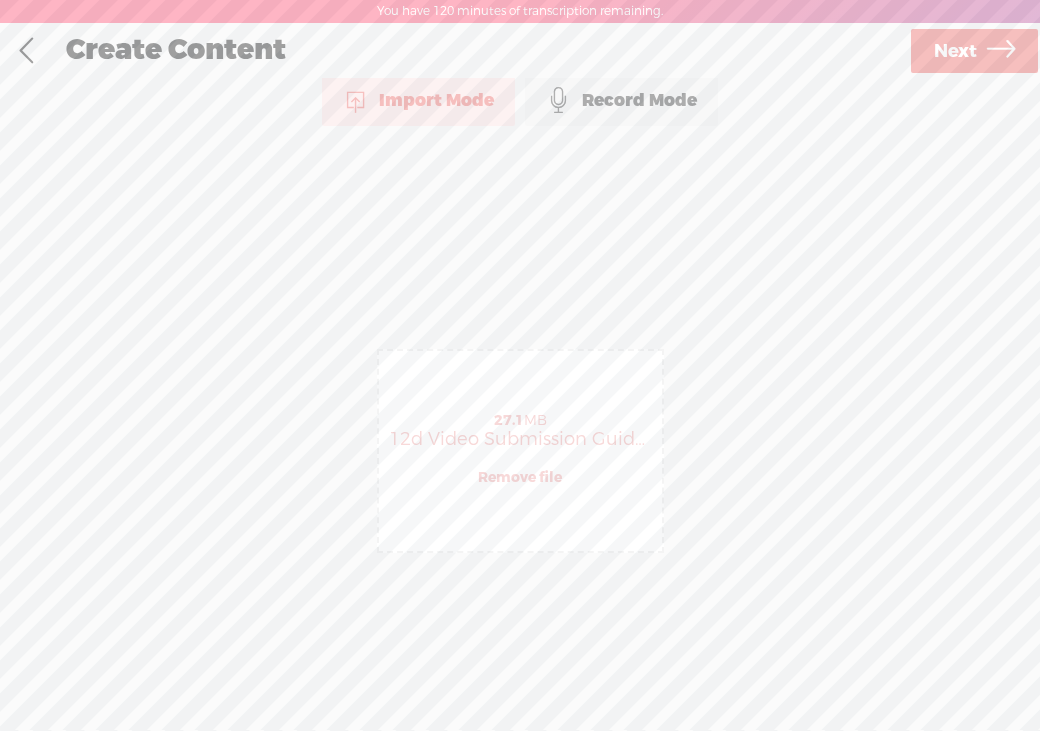 click on "Next" at bounding box center (955, 51) 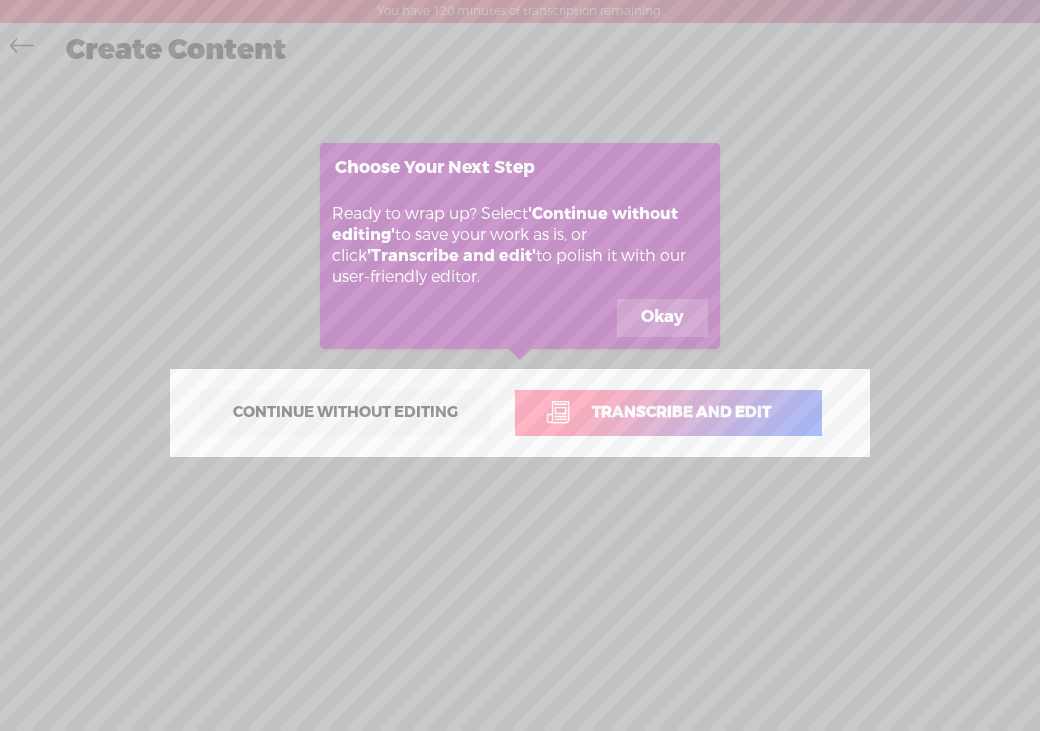 click on "Okay" at bounding box center (662, 318) 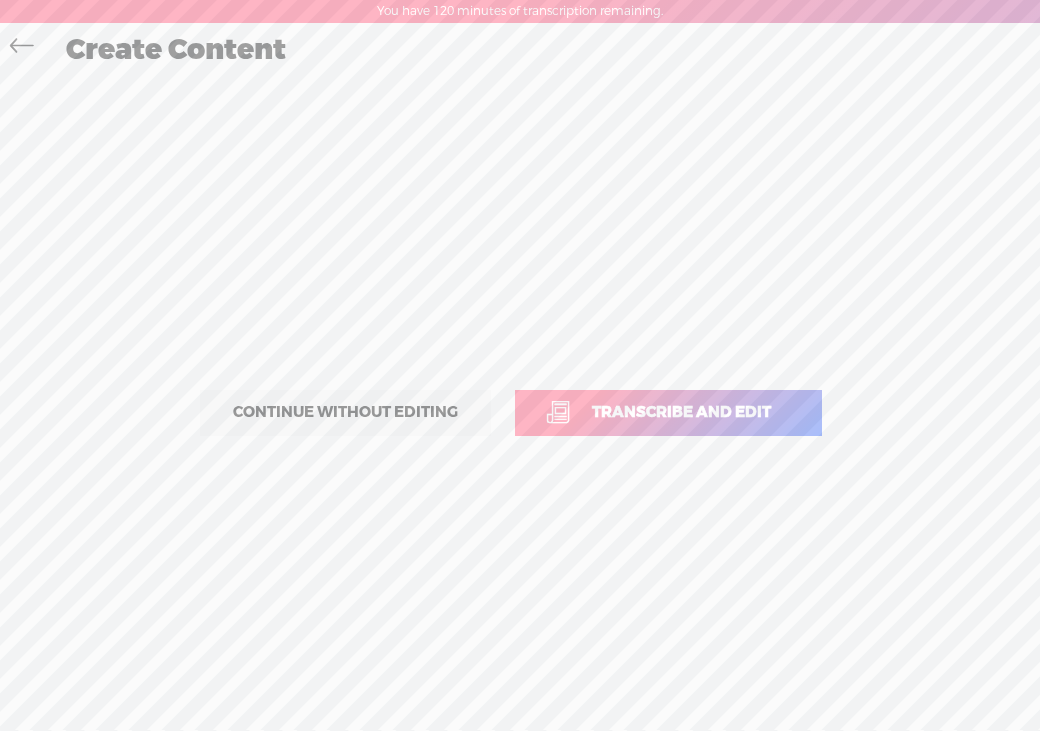 click on "Transcribe and edit" at bounding box center [681, 412] 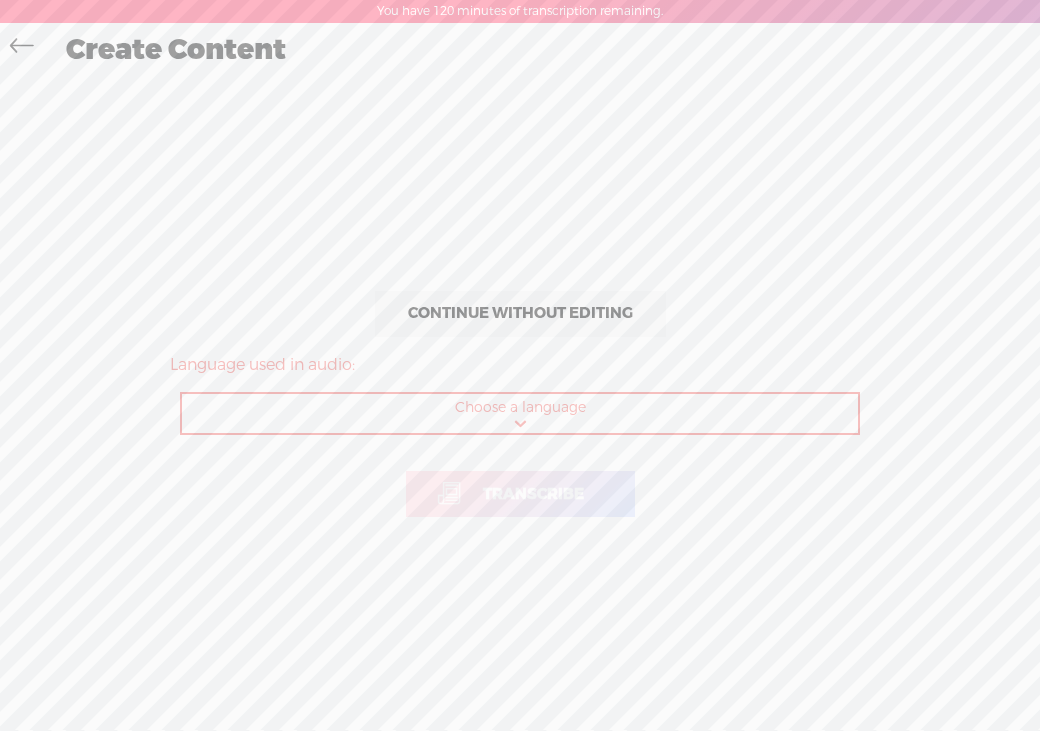 click on "Choose a language
Afrikaans Albanian Amharic Arabic, Gulf Arabic, Modern Standard Armenian Assamese Azerbaijani Bashkir Basque Belarusian Bengali Bosnian Breton Bulgarian Burmese Catalan Chinese, Simplified Chinese, Traditional Croatian Czech Danish Dutch English, Australian English, British English, Indian English, Irish English, New Zealand English, Scottish English, South African English, US English, Welsh Estonian Faroese Farsi Finnish French French, Canadian Galician Georgian German German, Swiss Greek Gujarati Haitian Creole Hausa Hawaiian Hebrew Hindi, Indian Hungarian Icelandic Indonesian Italian Japanese Javanese Kannada Kazakh Khmer Korean Lao Latin Latvian Lingala Lithuanian Luxembourgish Macedonian Malagasy Malay Malayalam Maltese Maori Marathi Mongolian Nepali Norwegian Norwegian Nynorsk Occitan Pashto Persian Polish Portuguese Portuguese, Brazilian Punjabi Romanian Russian Sanskrit Serbian Shona Sindhi Sinhala Slovak Slovenian Somali Spanish Spanish, US Sundanese Swahili" at bounding box center (521, 414) 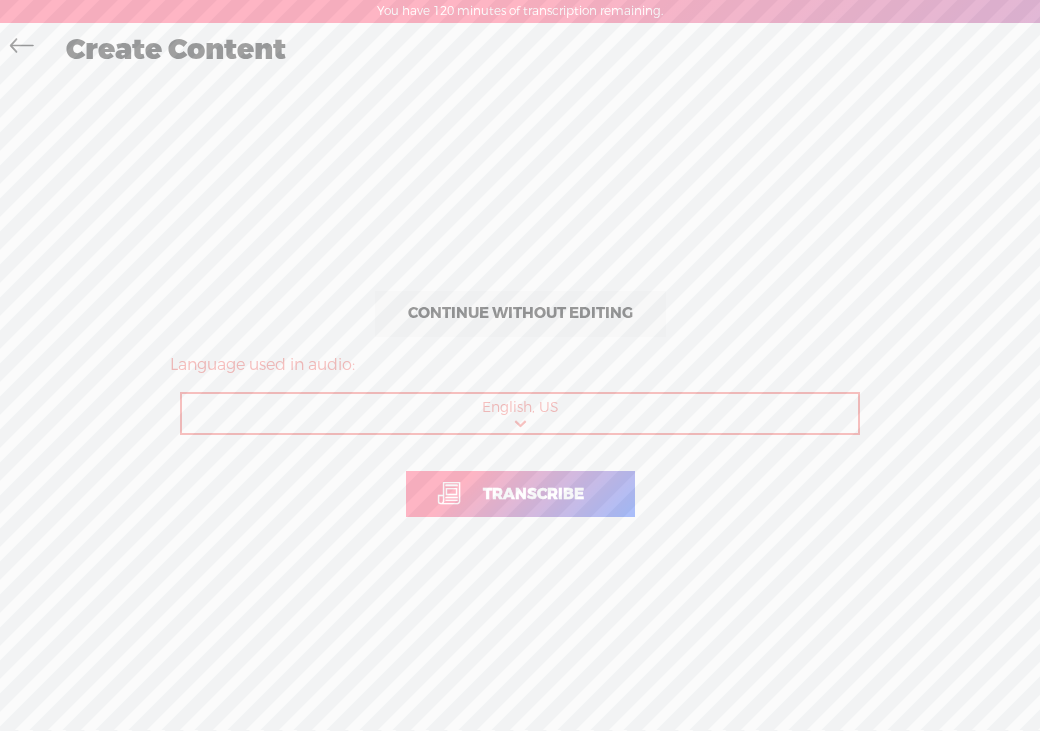 click on "Transcribe" at bounding box center (533, 494) 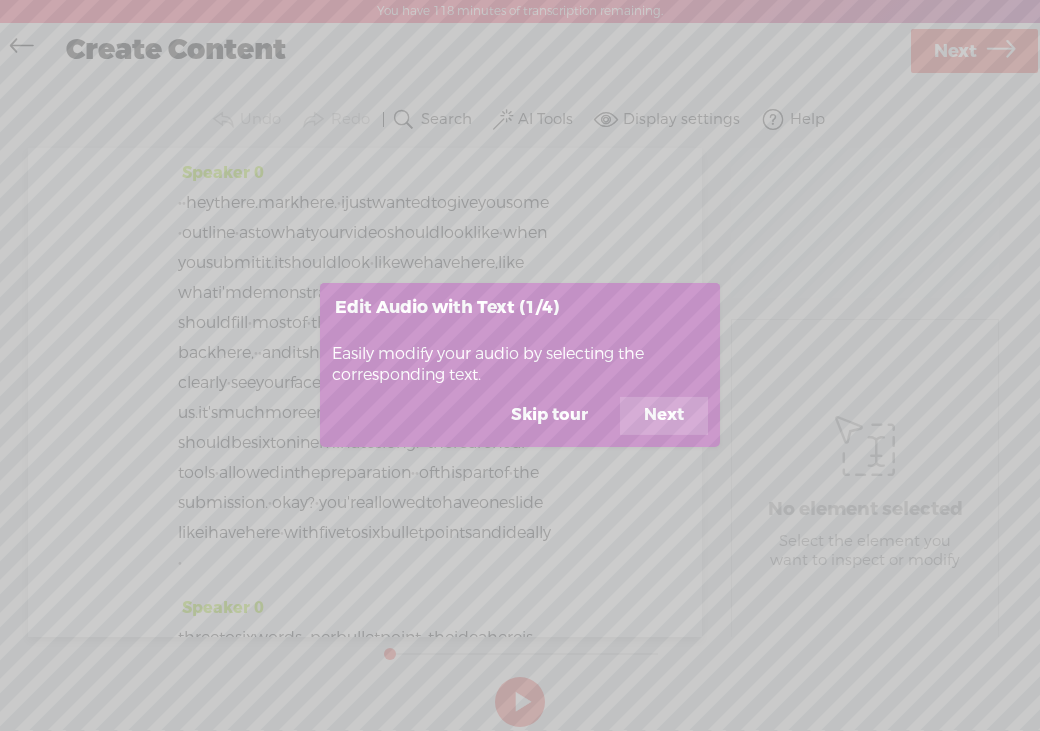 click on "Skip tour" at bounding box center [549, 416] 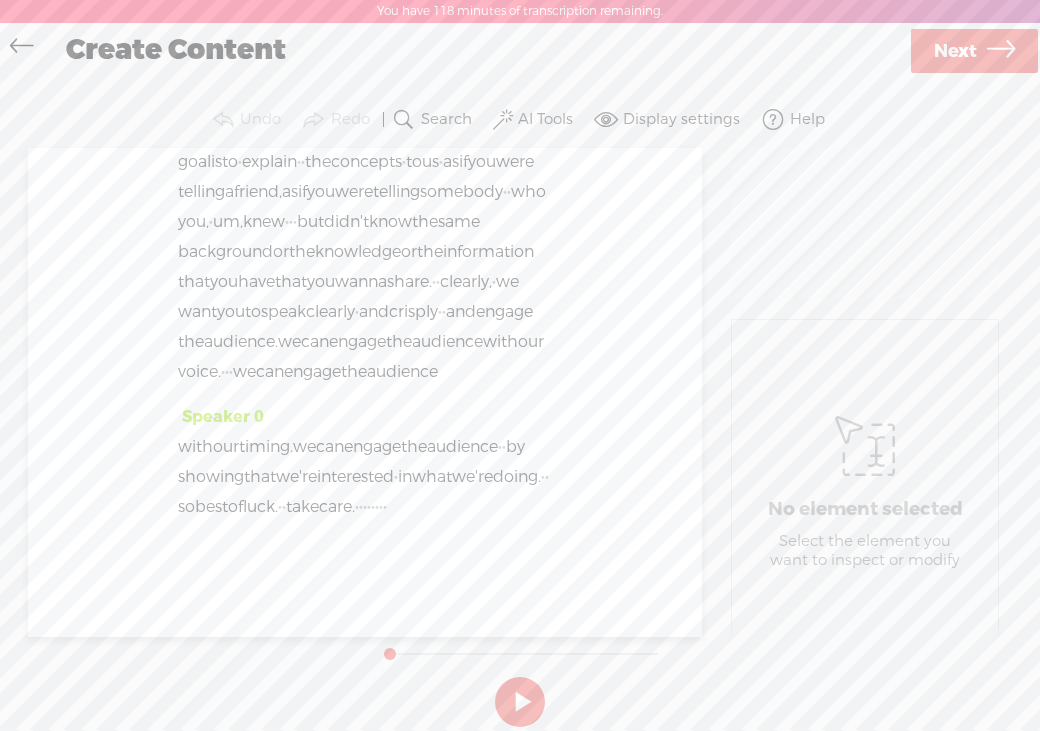scroll, scrollTop: 716, scrollLeft: 0, axis: vertical 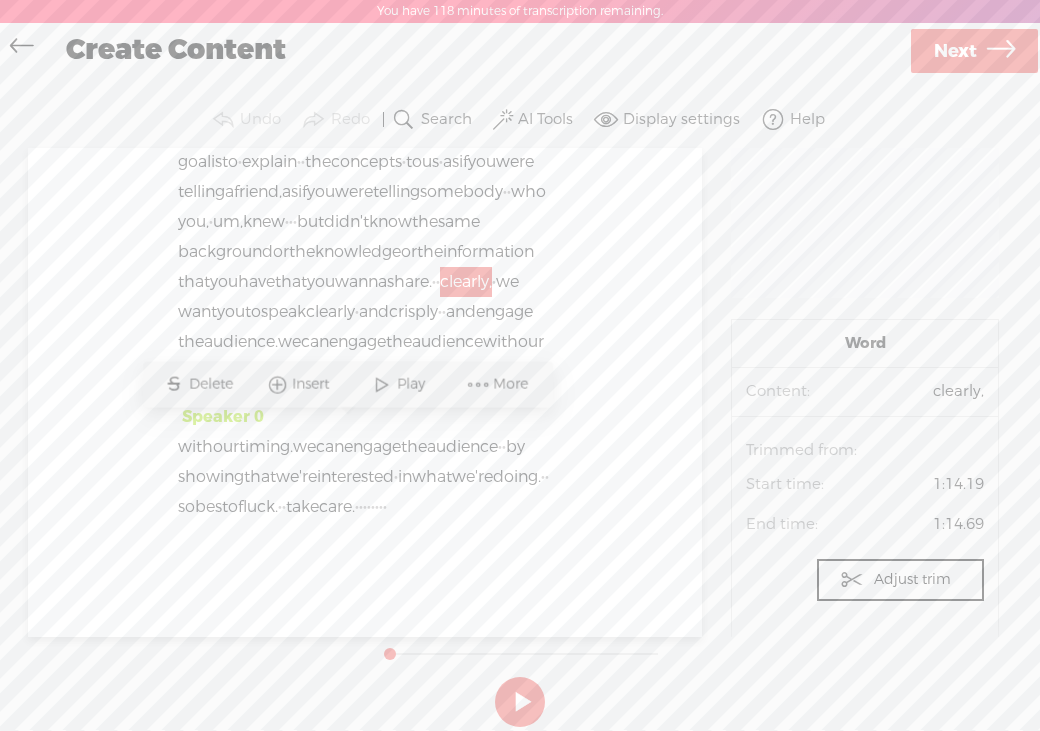 click on "Delete" at bounding box center (213, 384) 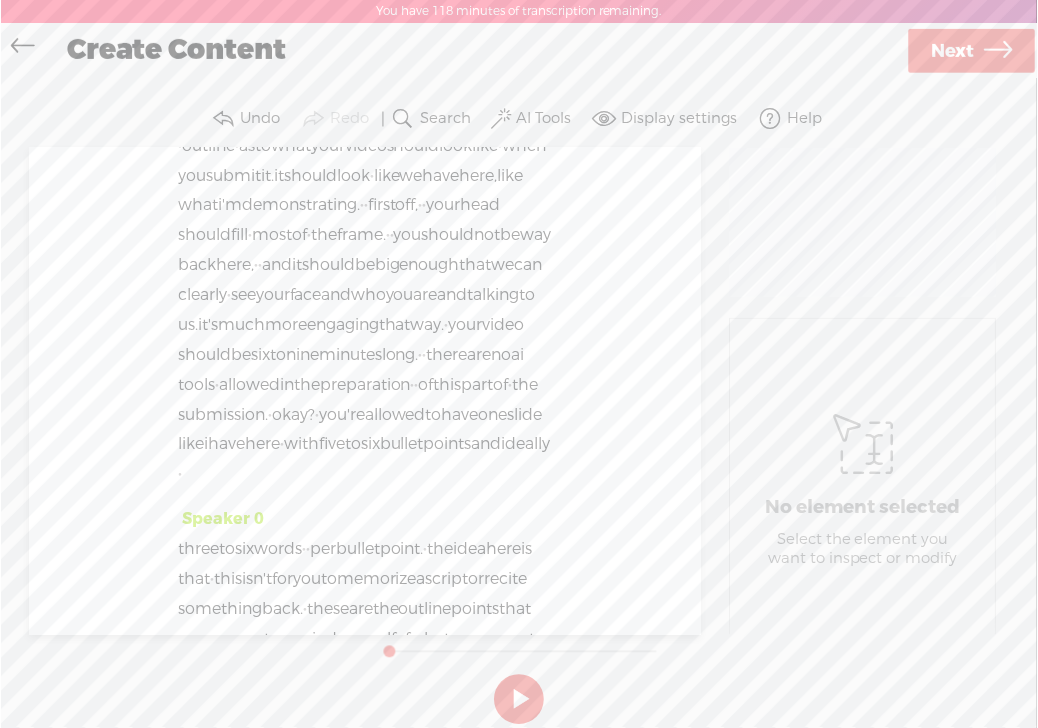 scroll, scrollTop: 0, scrollLeft: 0, axis: both 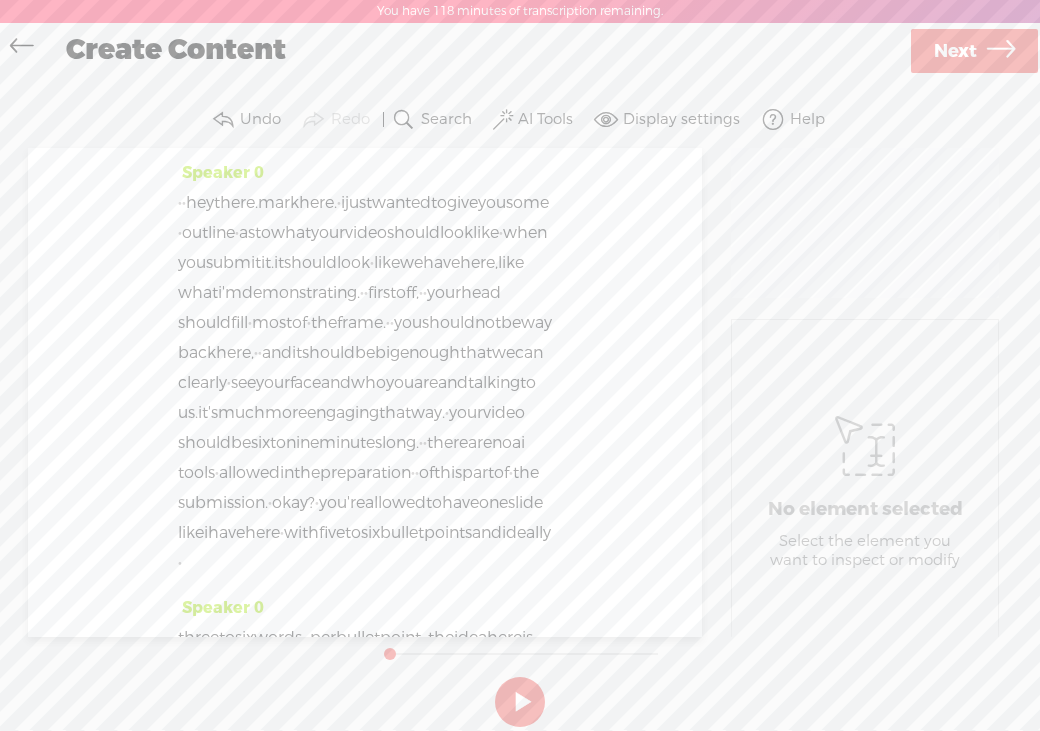 click on "Next" at bounding box center (955, 51) 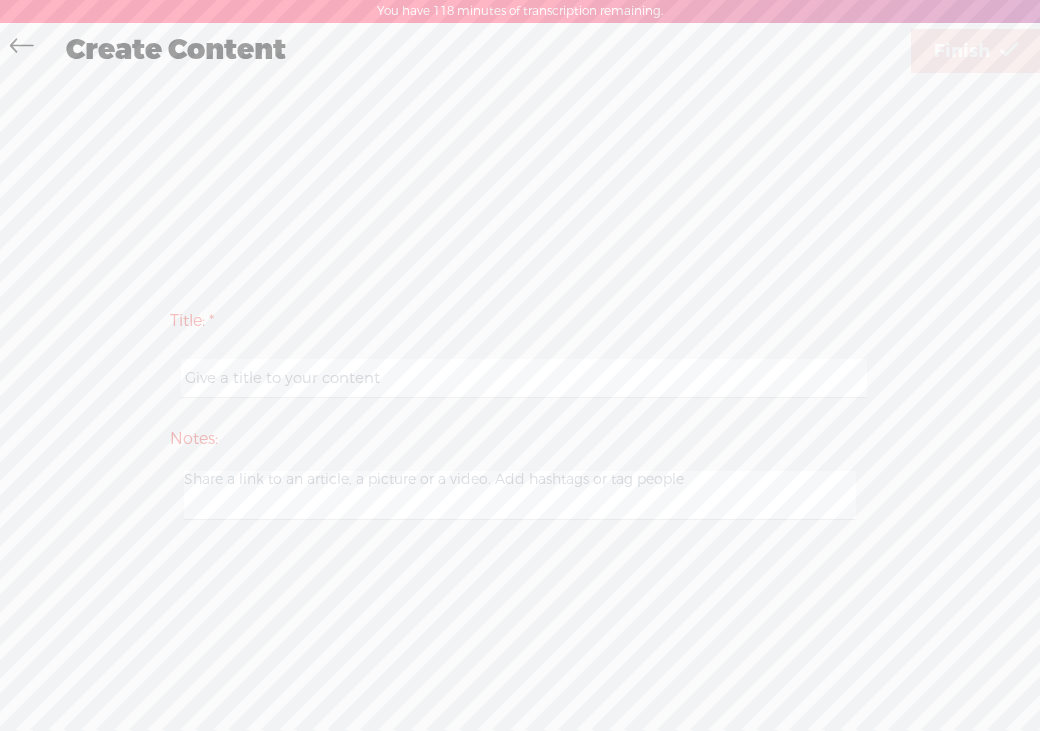 click at bounding box center [523, 378] 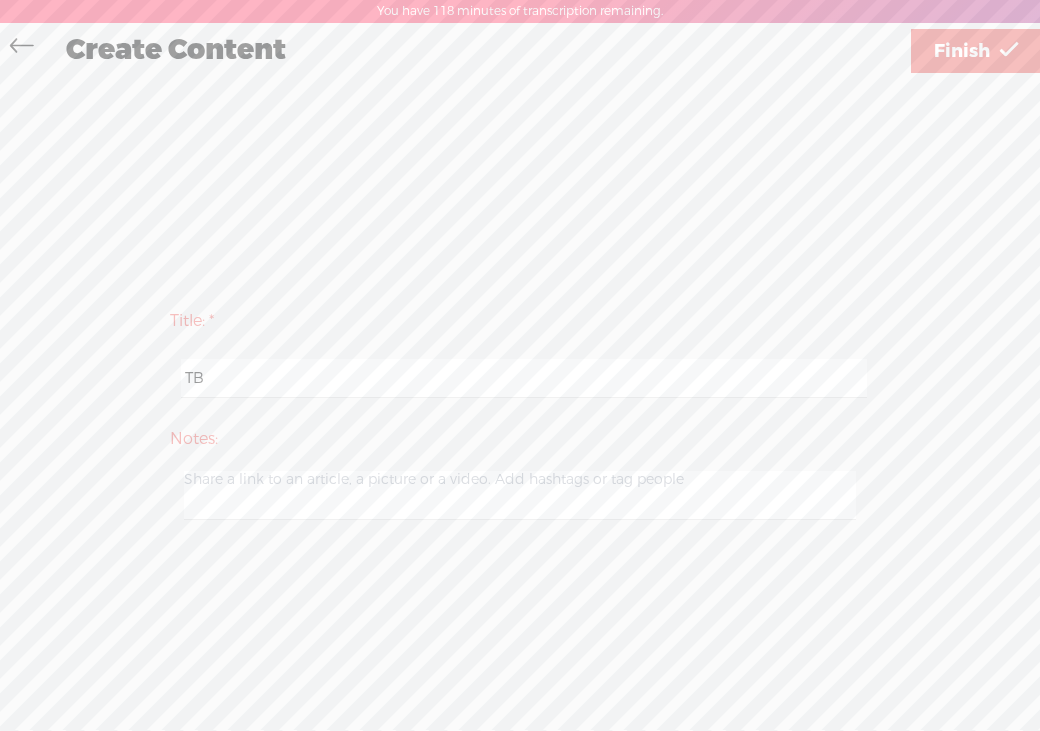 type on "T" 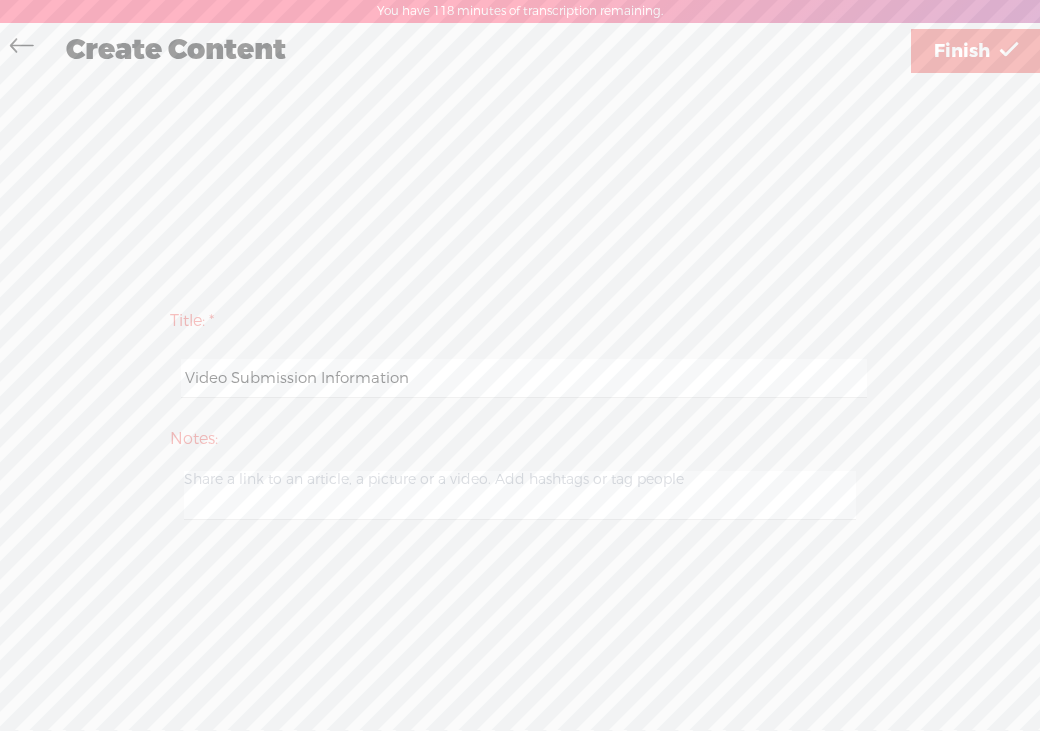 type on "Video Submission Information" 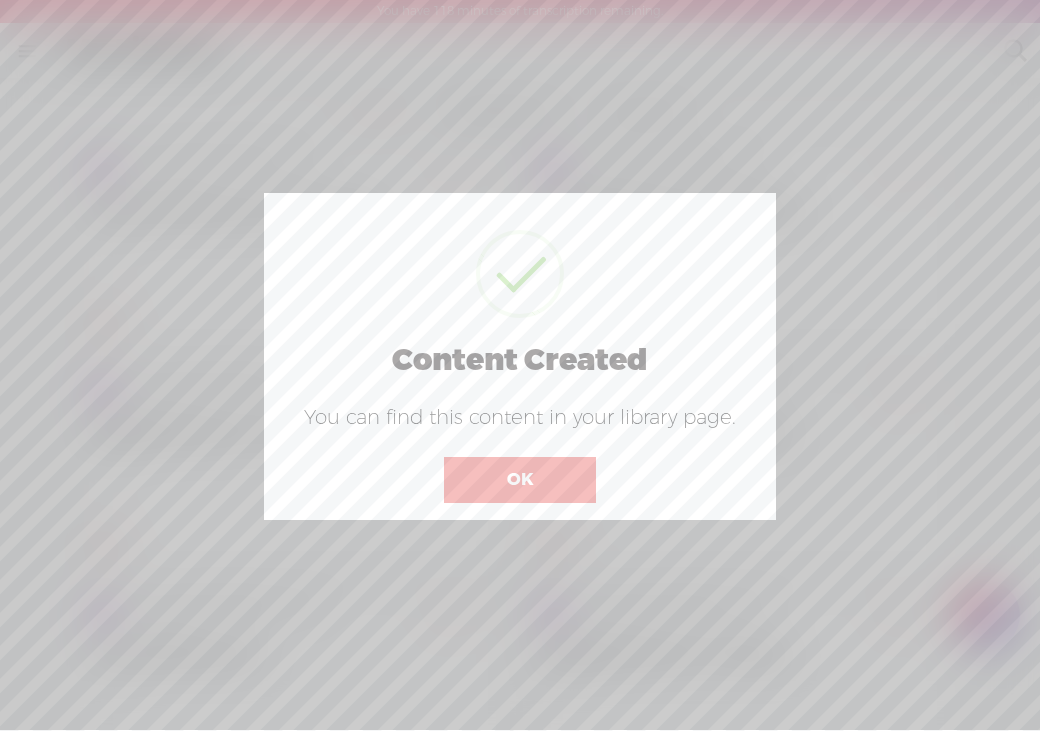 click on "OK" at bounding box center [520, 480] 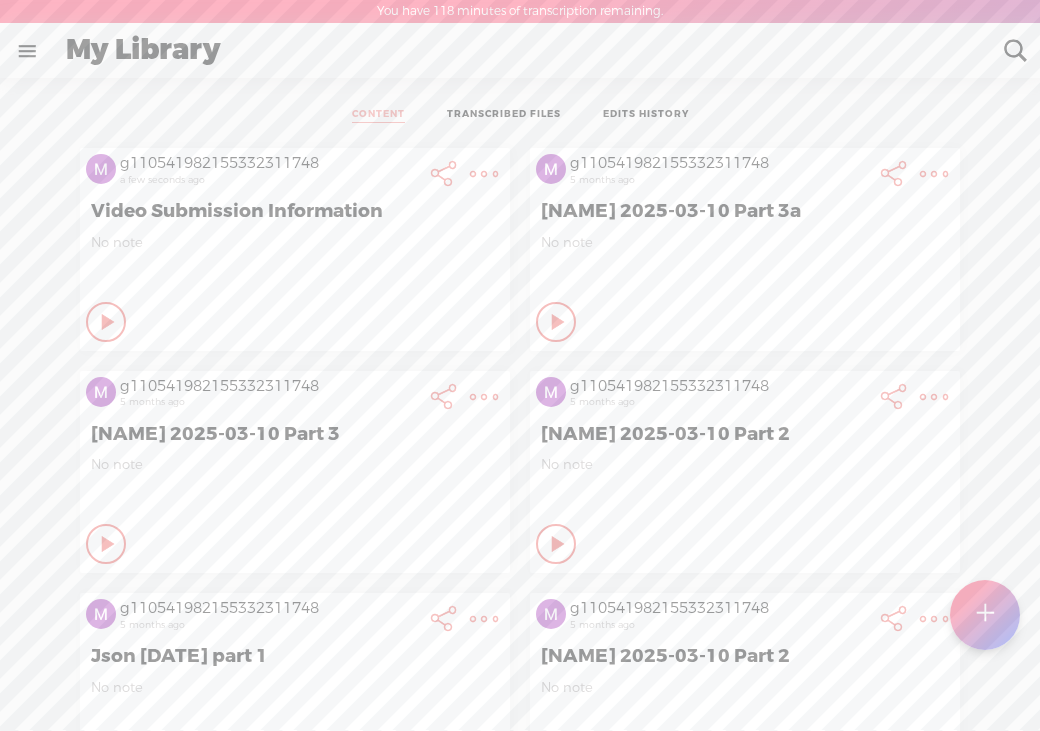 click at bounding box center (484, 174) 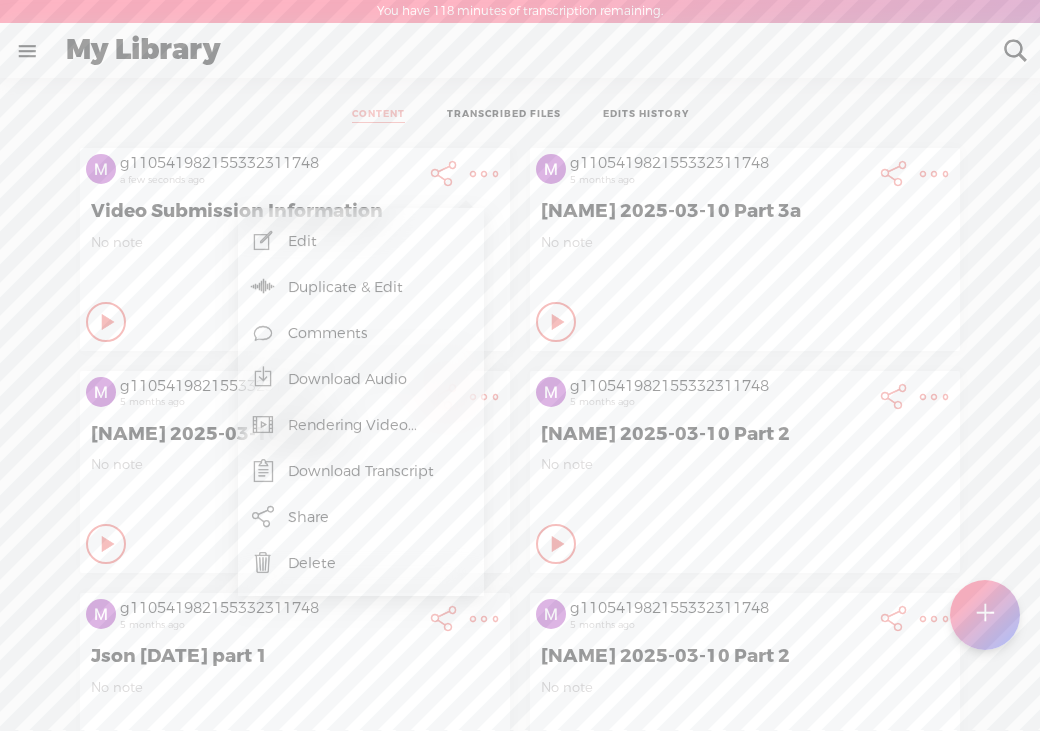 click on "Rendering Video..." at bounding box center (361, 425) 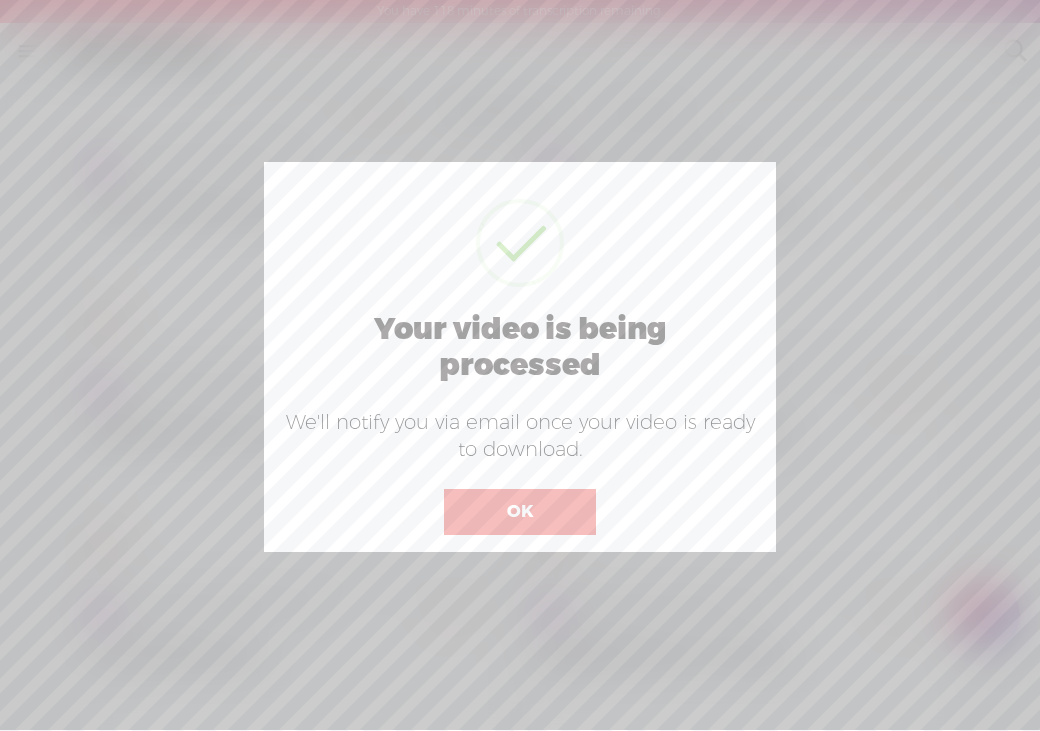click on "OK" at bounding box center [520, 512] 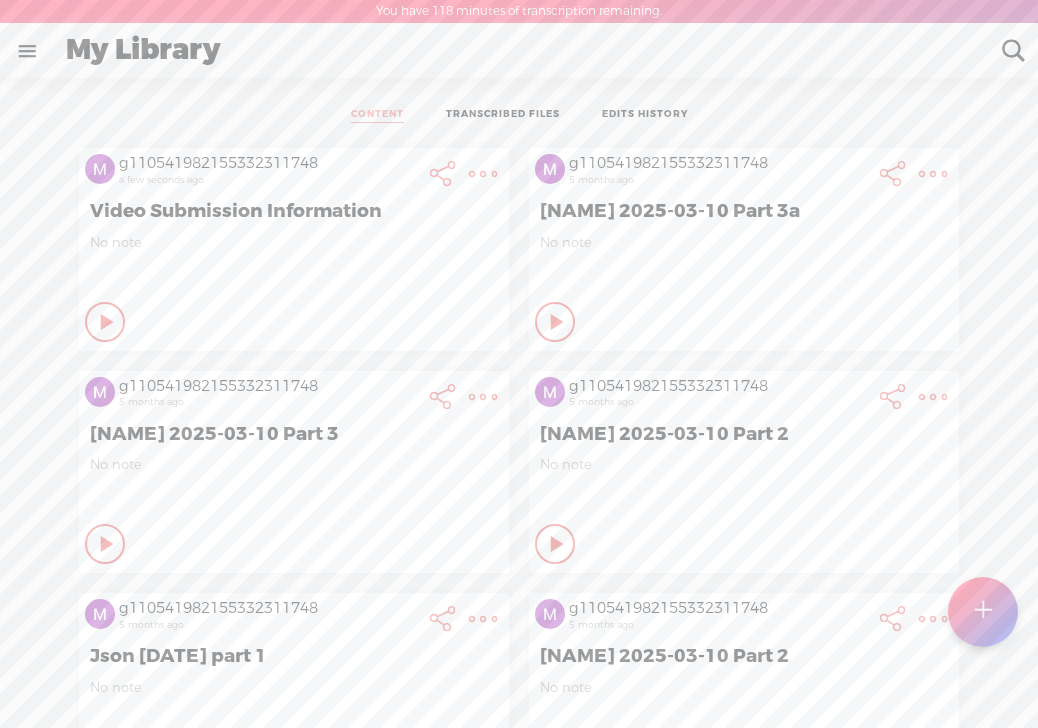 click at bounding box center [108, 322] 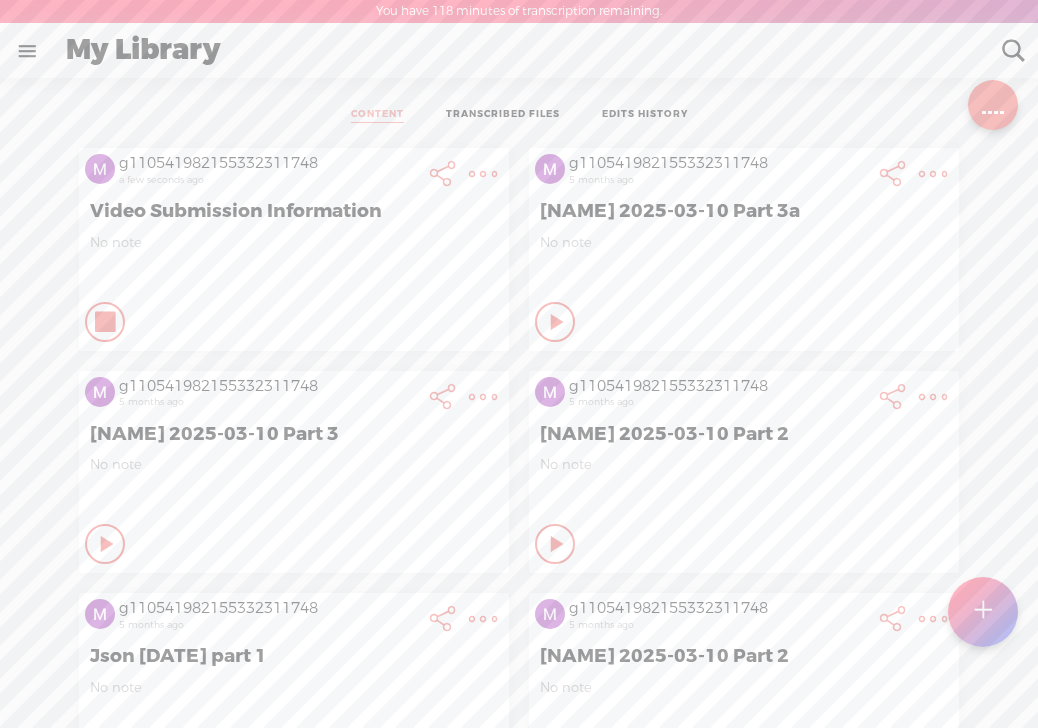 click at bounding box center (106, 322) 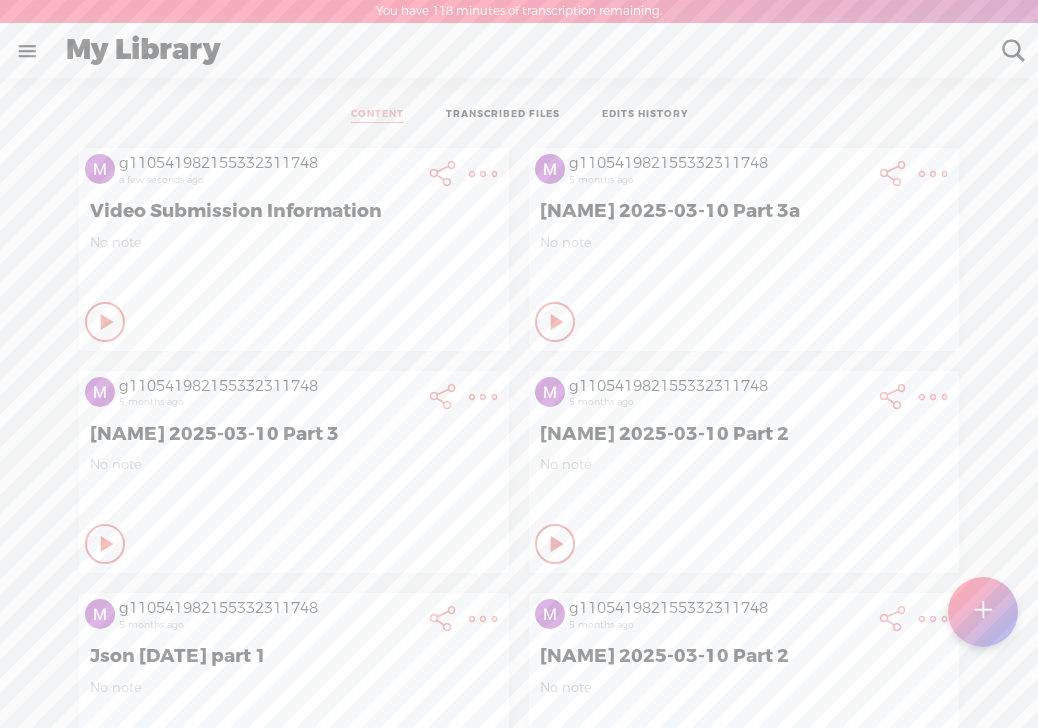 click at bounding box center [483, 174] 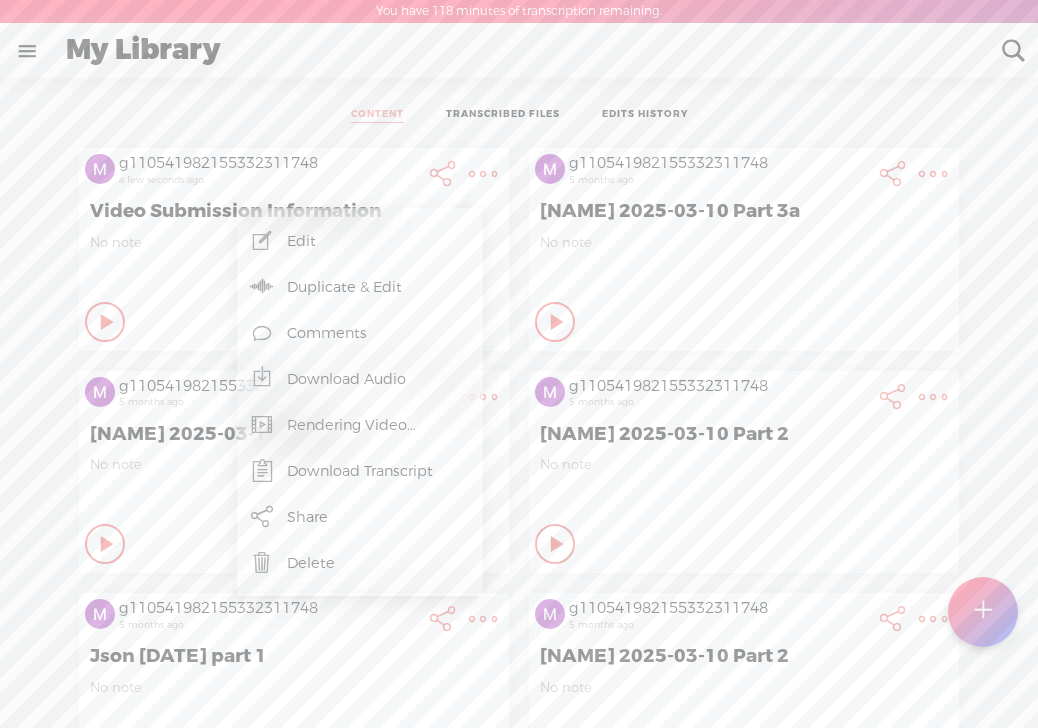 click on "Rendering Video..." at bounding box center (360, 425) 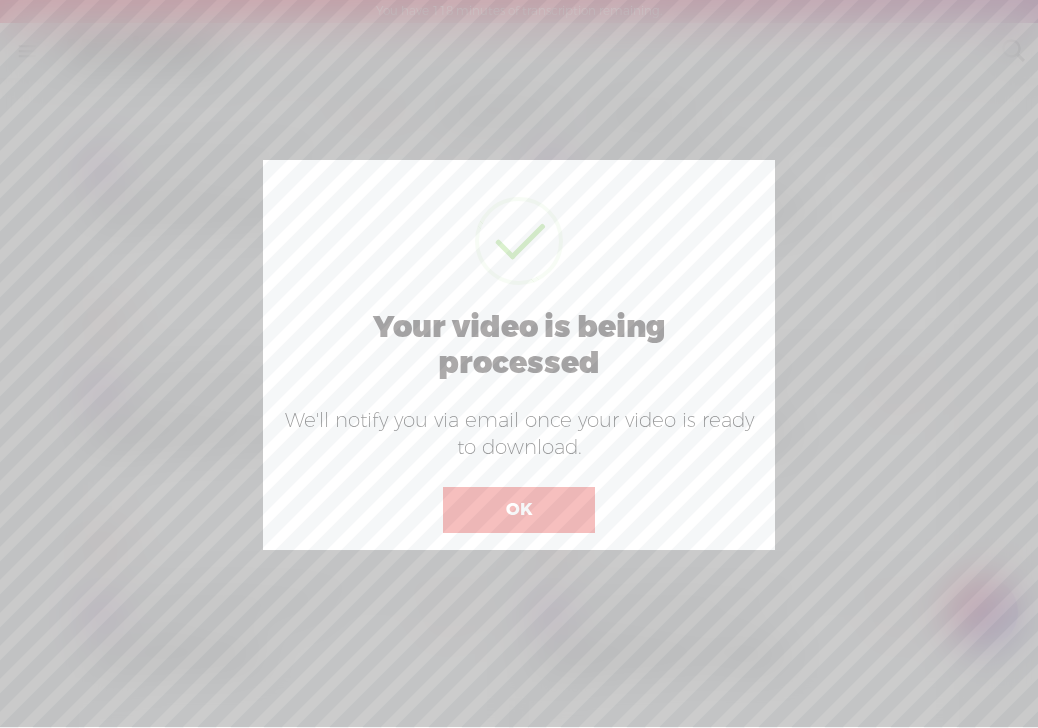 click on "OK" at bounding box center (519, 510) 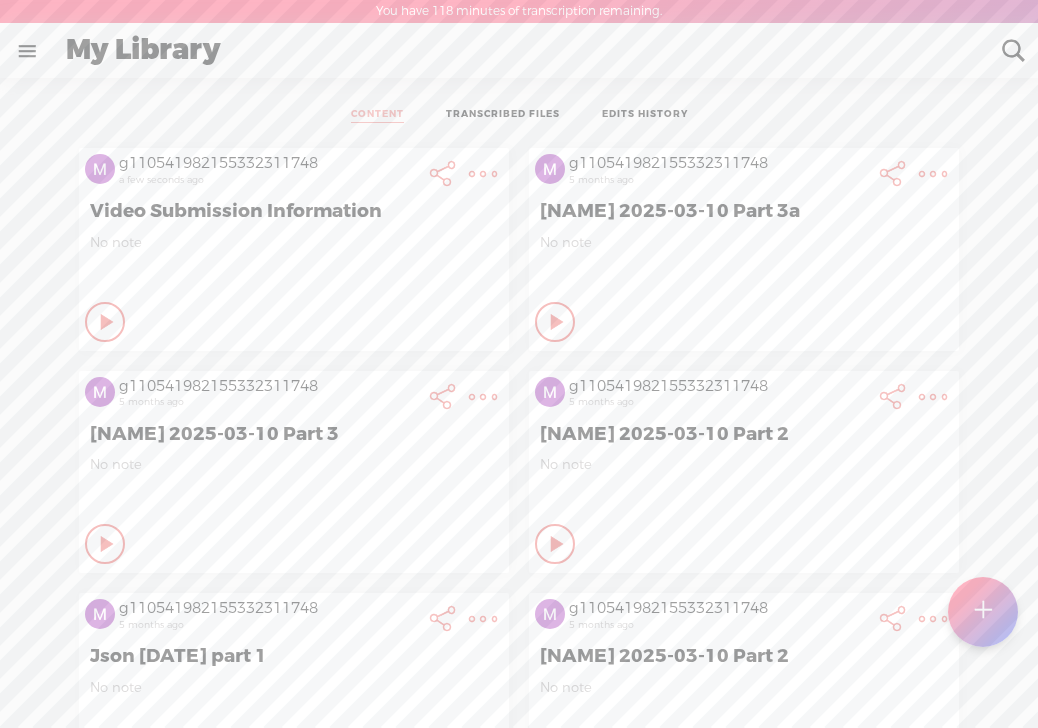 click on "Video Submission Information" at bounding box center (294, 211) 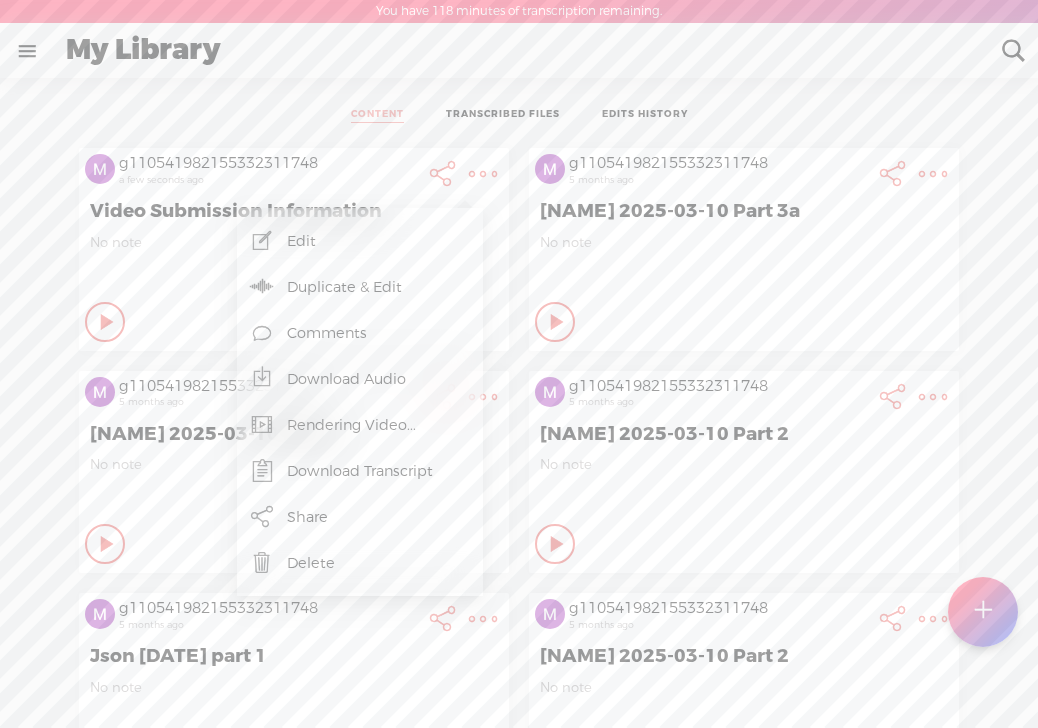 click on "Rendering Video..." at bounding box center (360, 425) 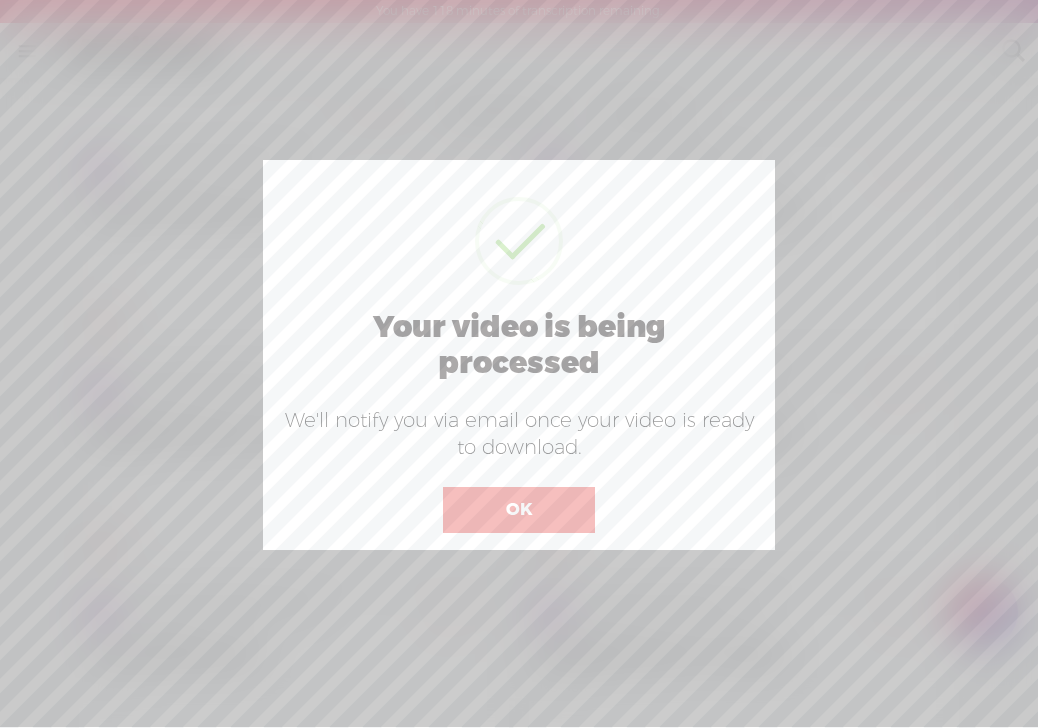 click on "OK" at bounding box center [519, 510] 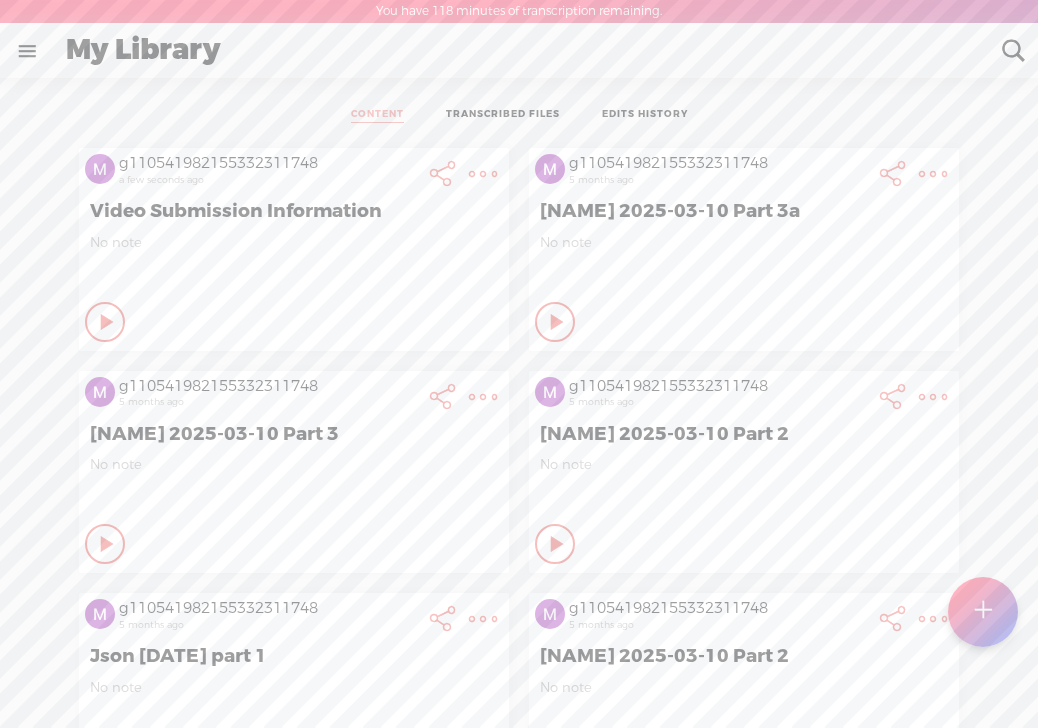 click at bounding box center [108, 322] 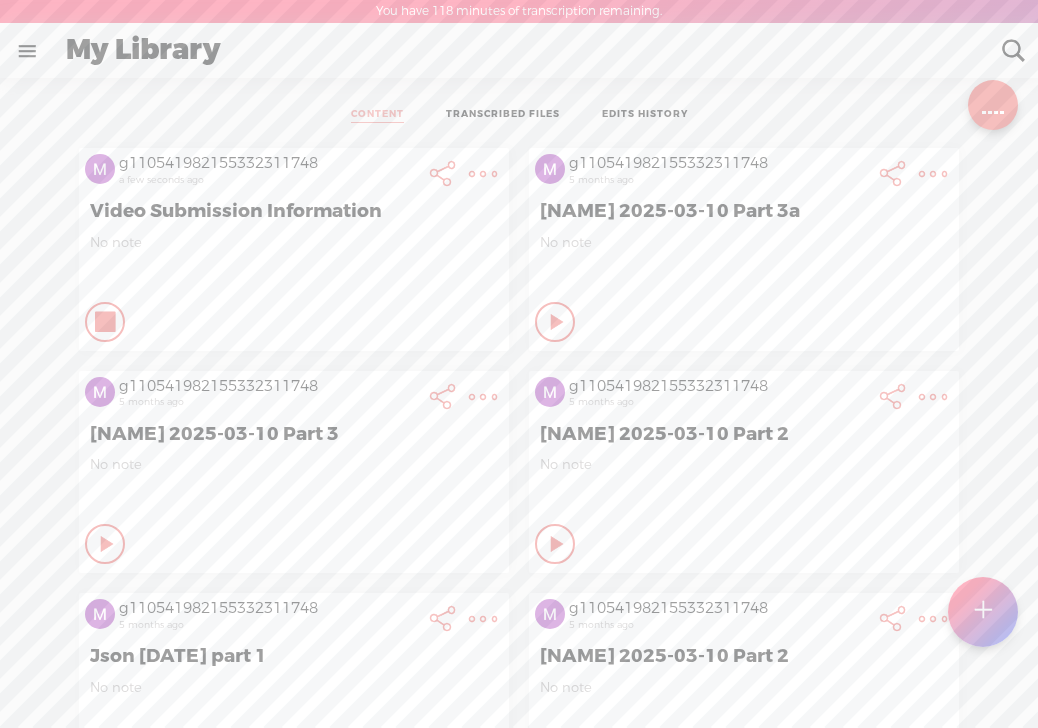 click on "Stop Content" at bounding box center [105, 322] 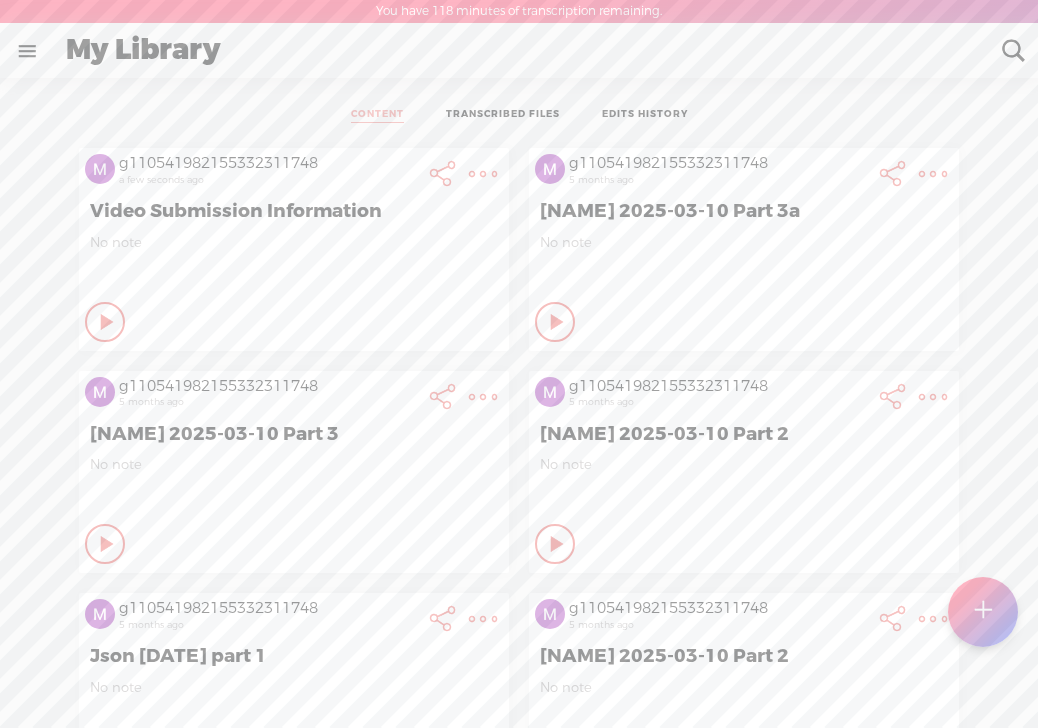 click at bounding box center (483, 174) 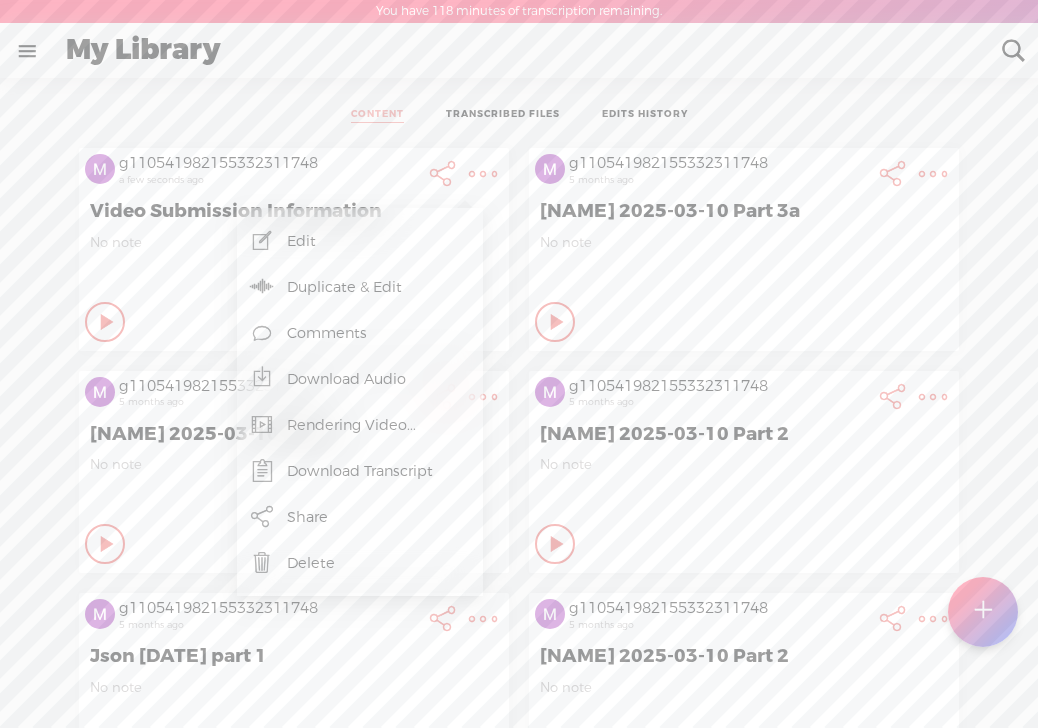 click on "Rendering Video..." at bounding box center (360, 425) 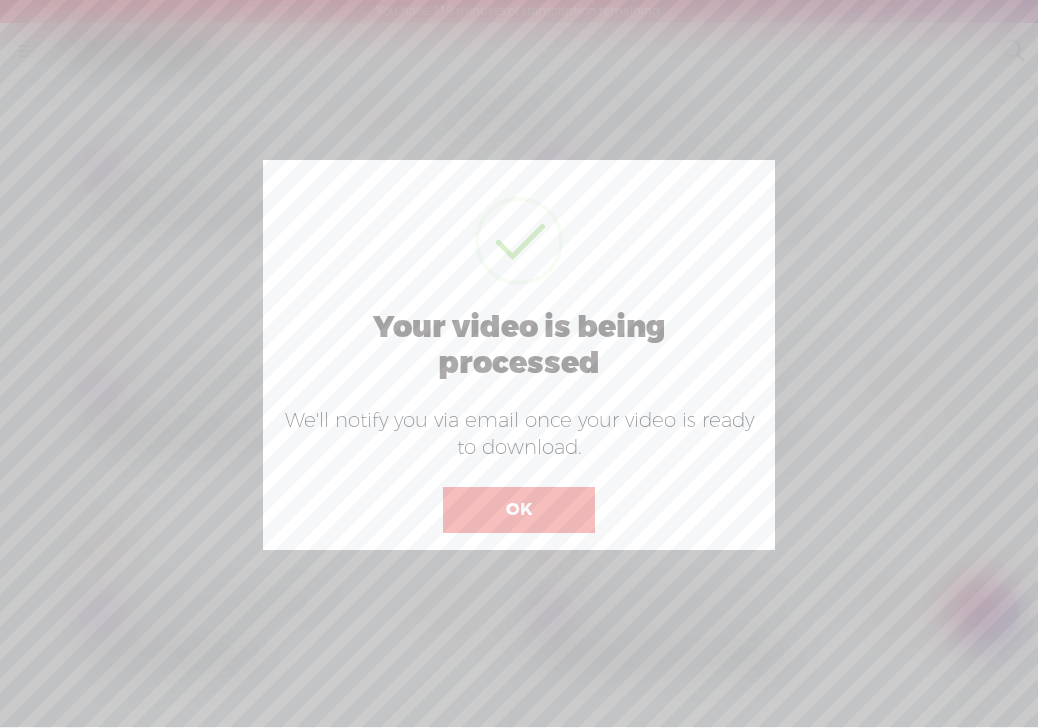 click on "OK" at bounding box center [519, 510] 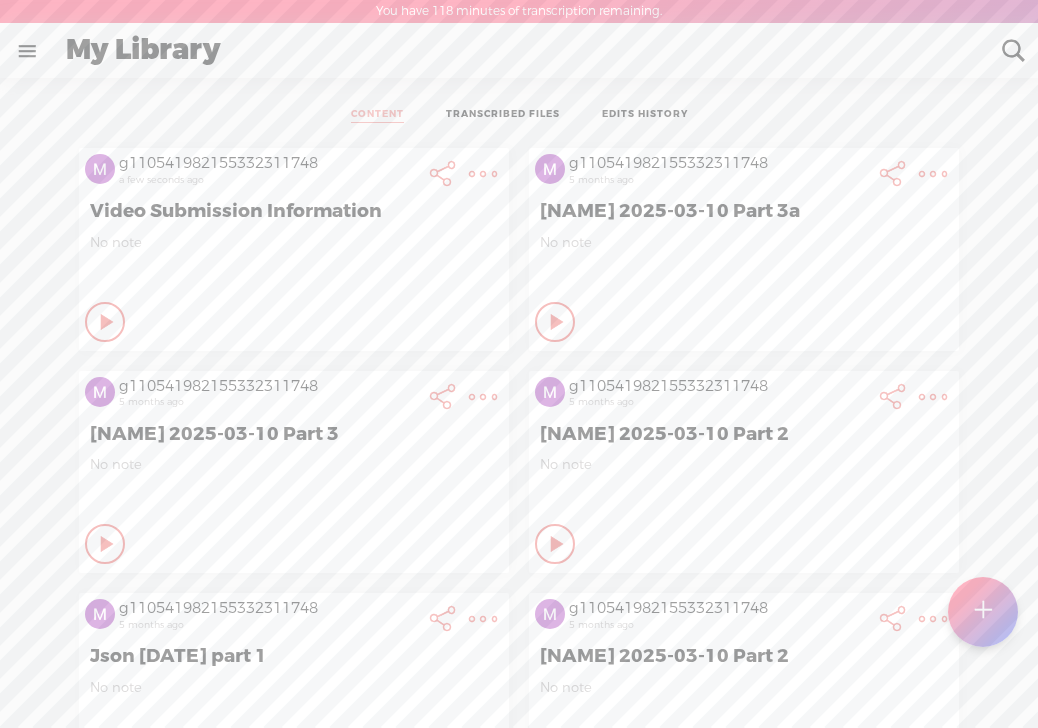 click at bounding box center (483, 174) 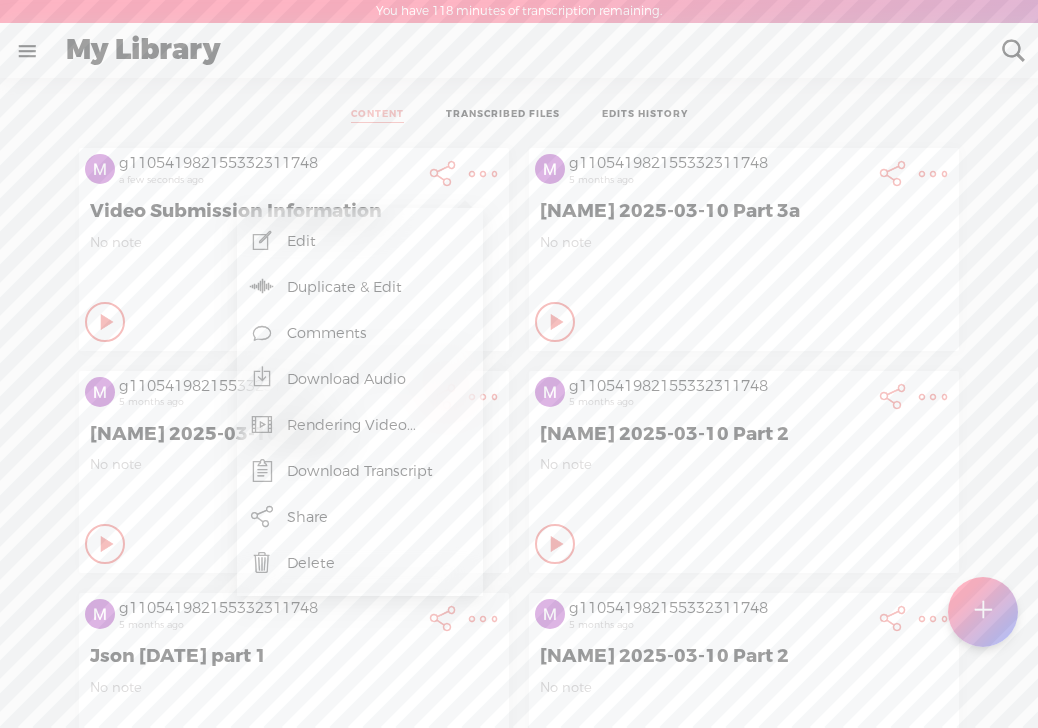 click on "Download Transcript" at bounding box center [360, 471] 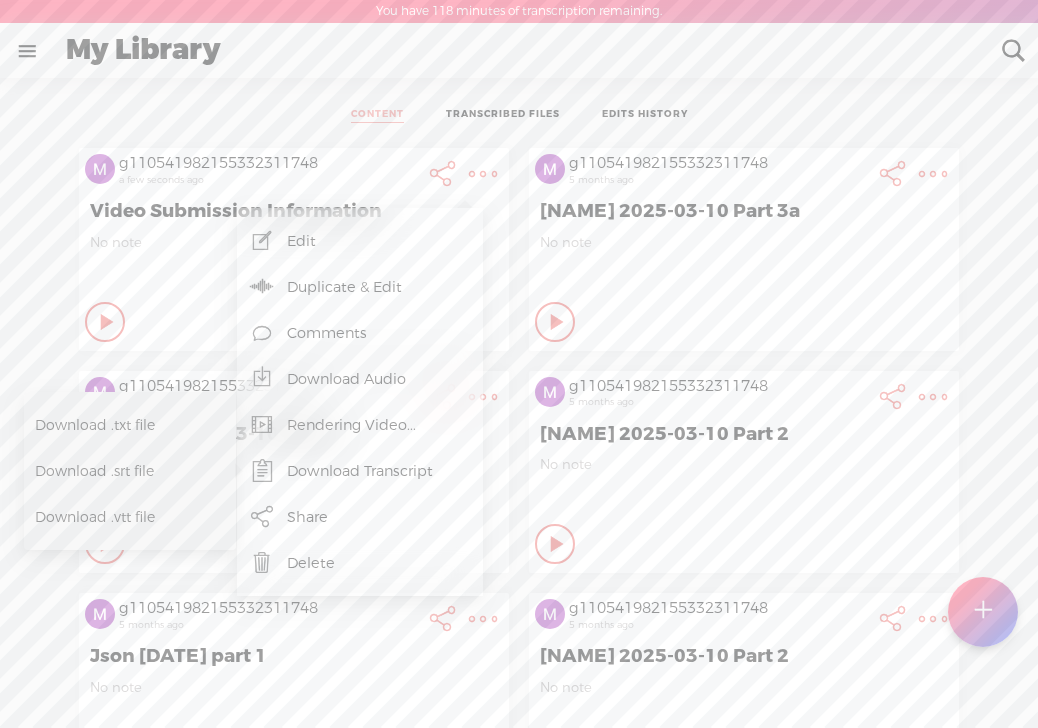 click on "Download Transcript" at bounding box center [360, 471] 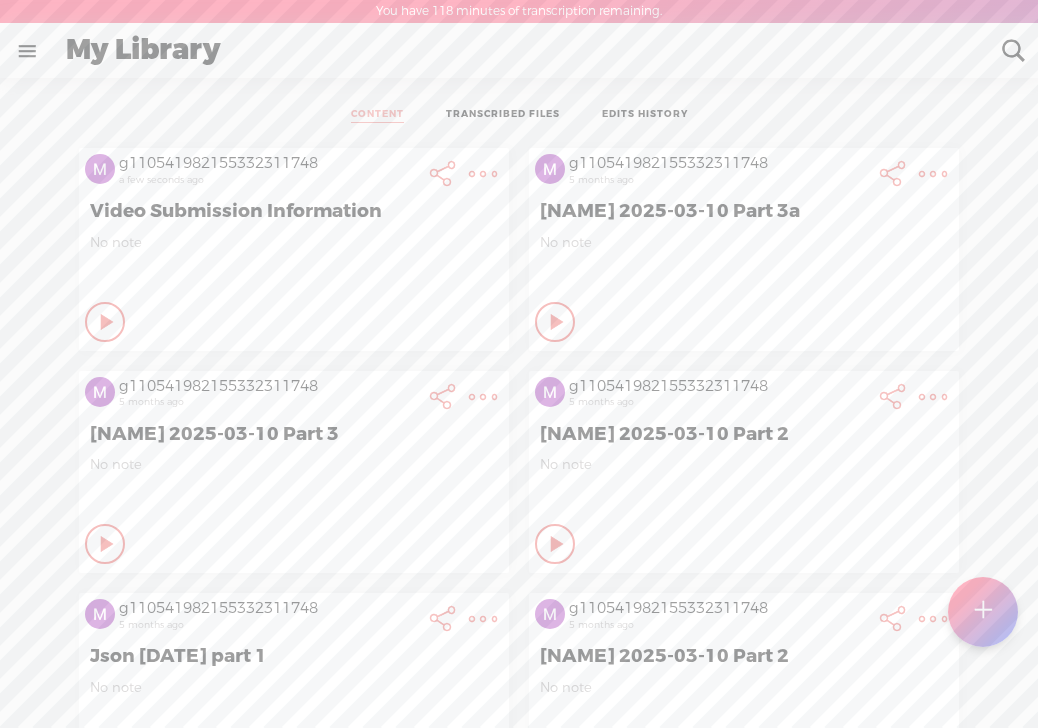 click on "Play Content" at bounding box center [105, 322] 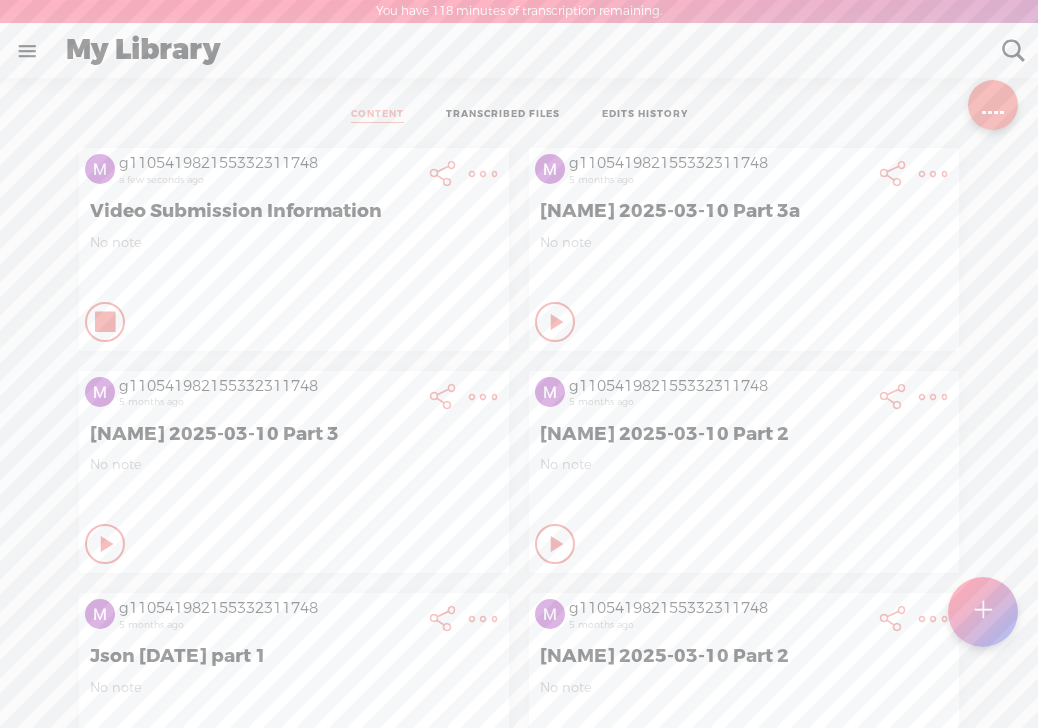 click at bounding box center (483, 174) 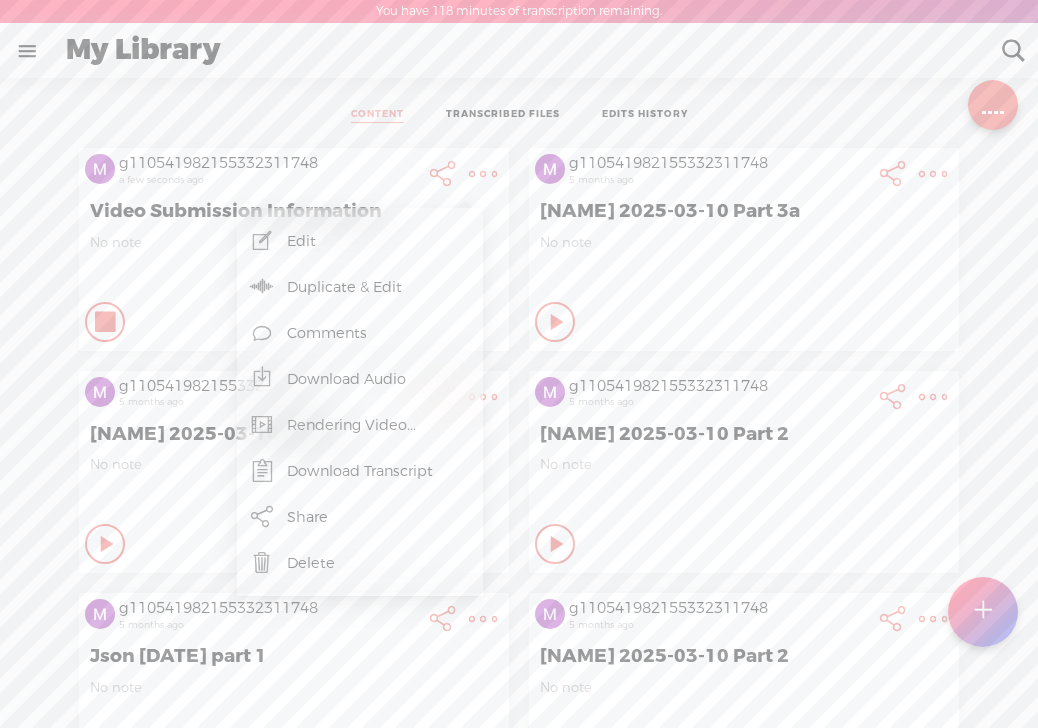 click on "Stop Content" at bounding box center [105, 322] 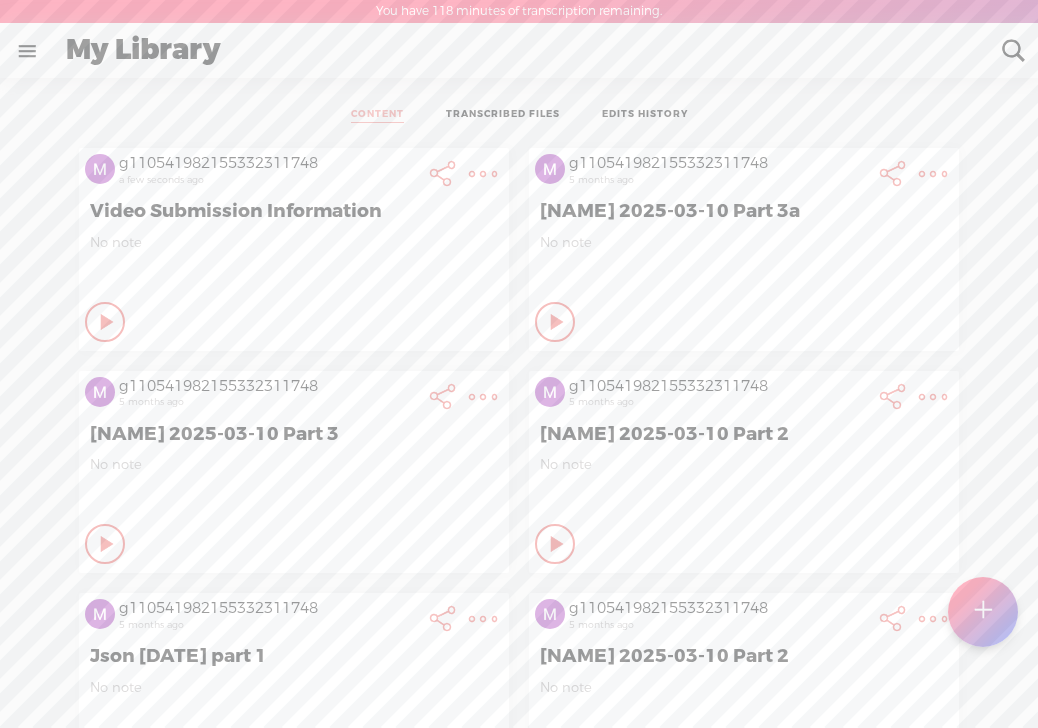 click at bounding box center [483, 174] 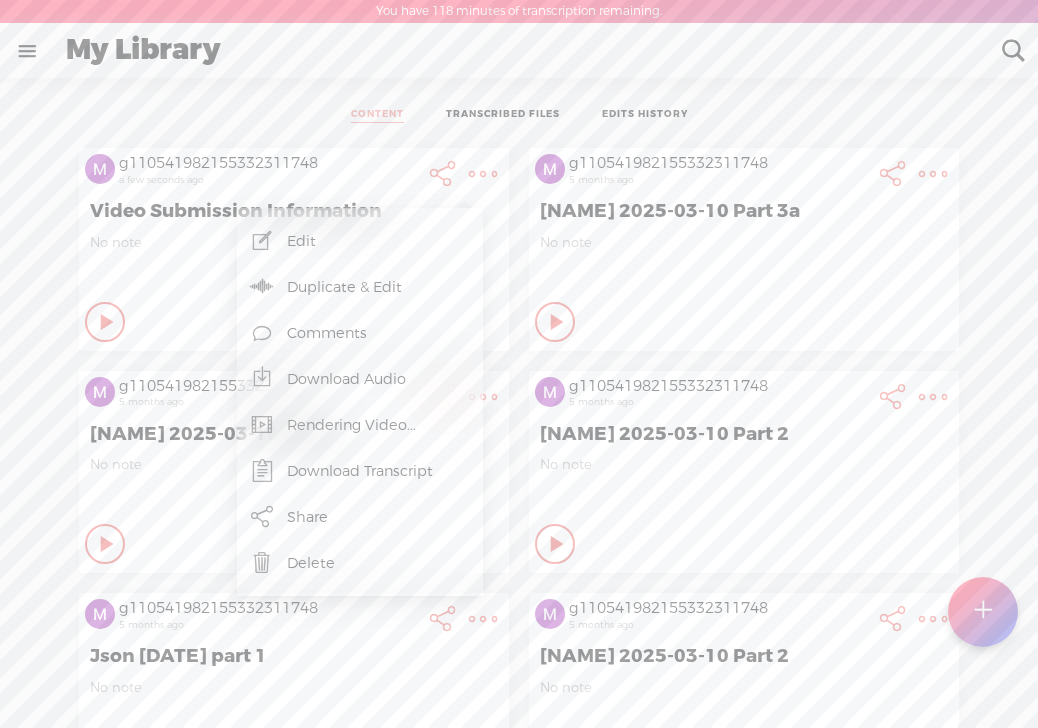 click on "Rendering Video..." at bounding box center [360, 425] 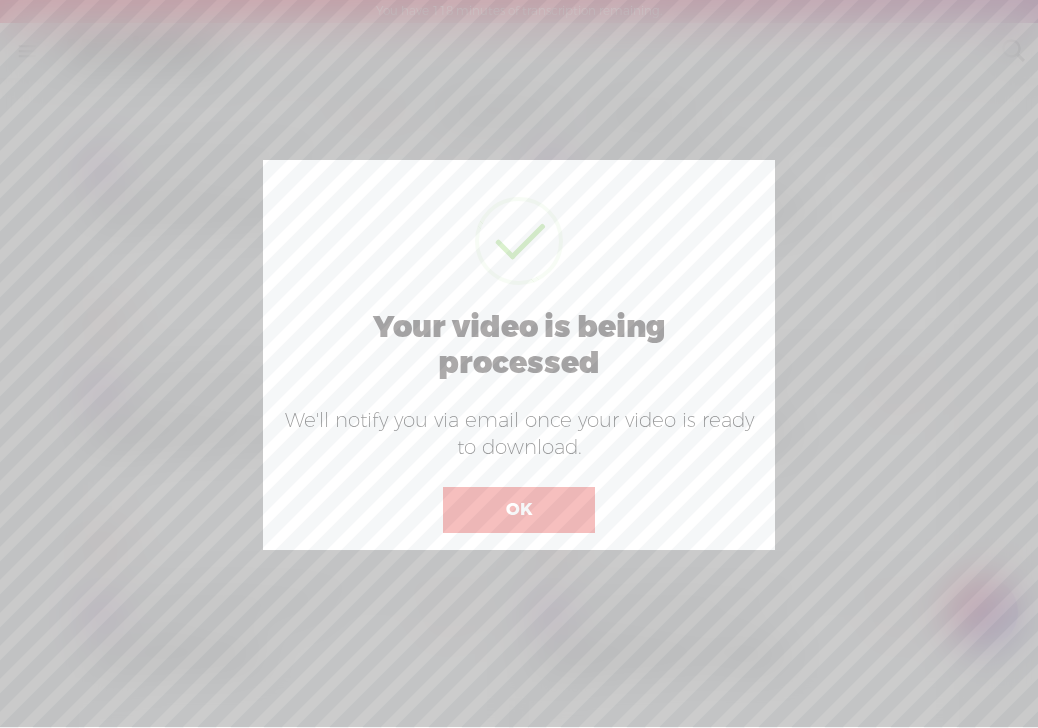 click on "OK" at bounding box center (519, 510) 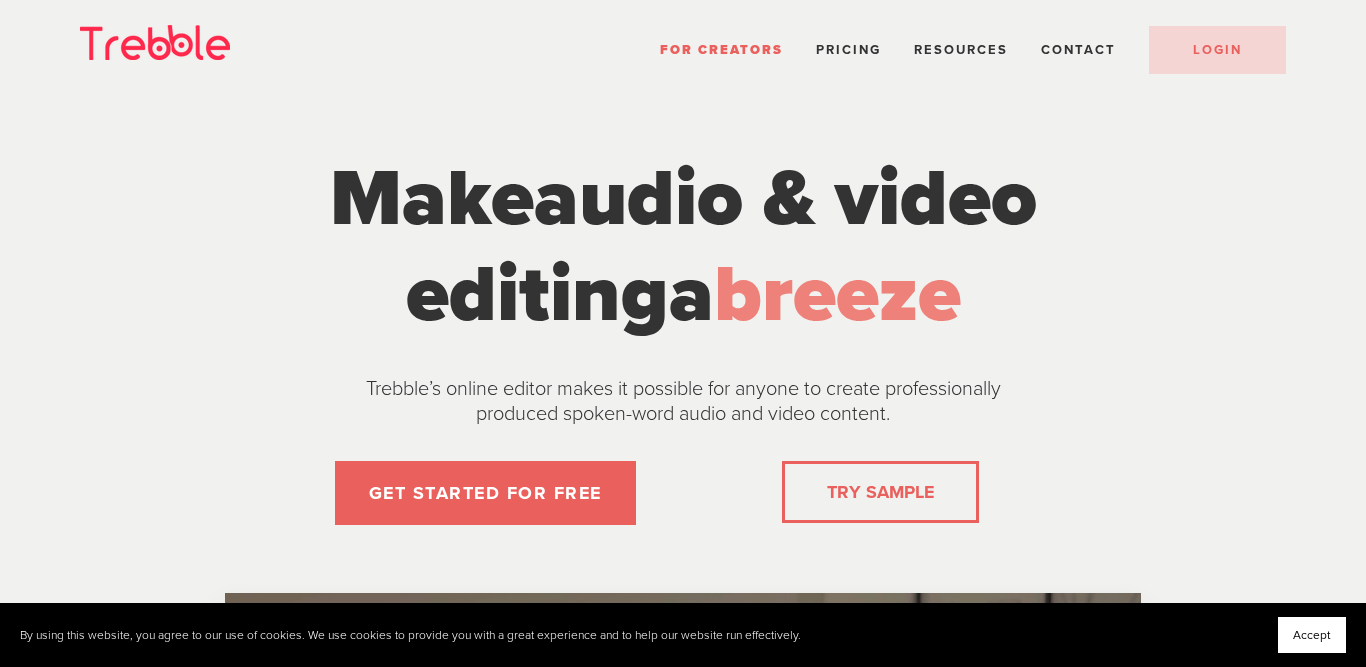 scroll, scrollTop: 0, scrollLeft: 0, axis: both 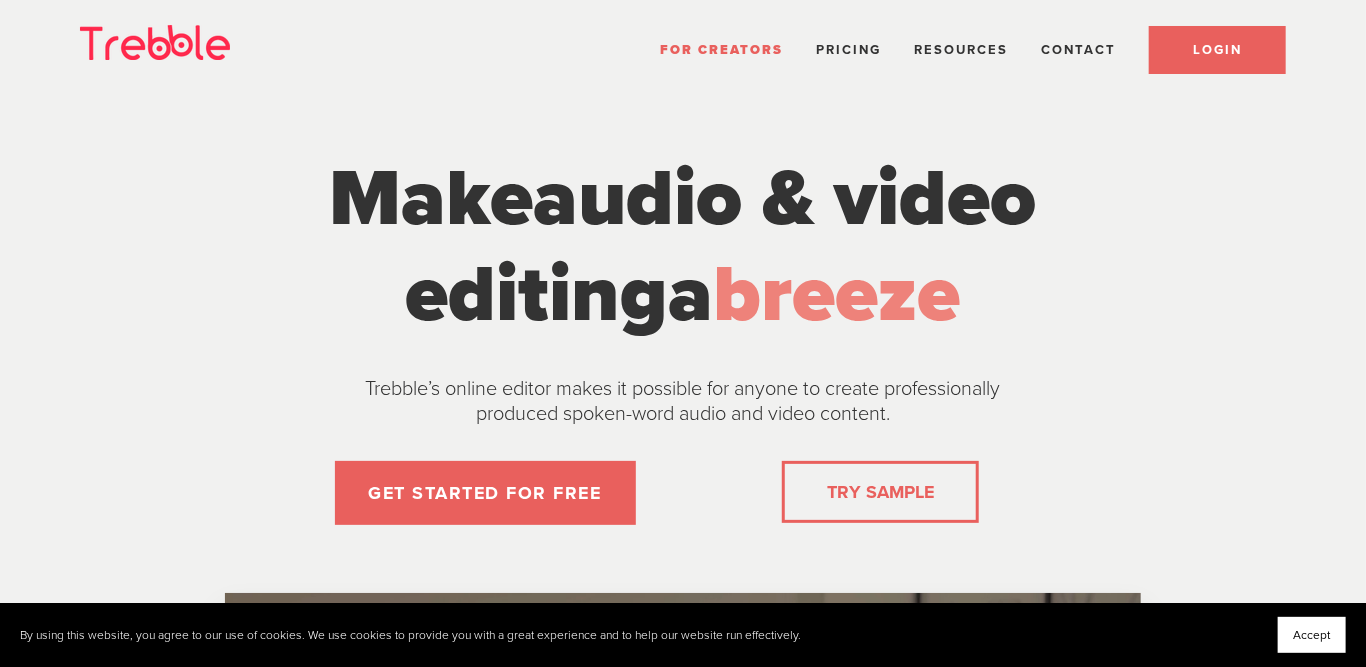 click on "LOGIN" at bounding box center (1217, 50) 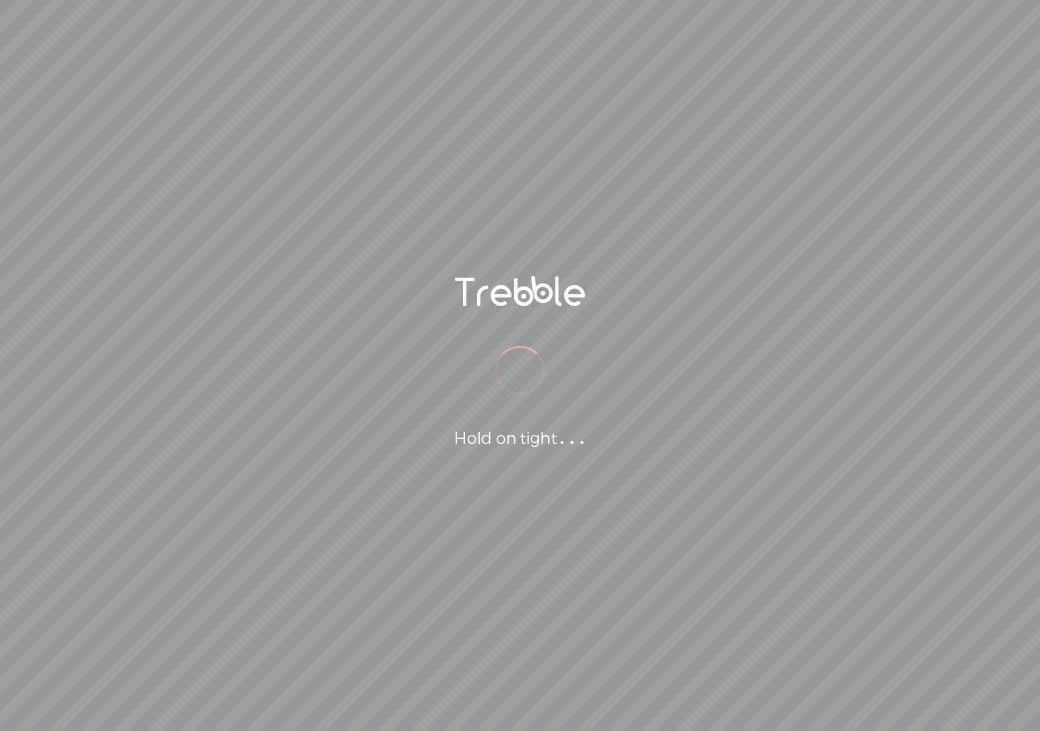 scroll, scrollTop: 0, scrollLeft: 0, axis: both 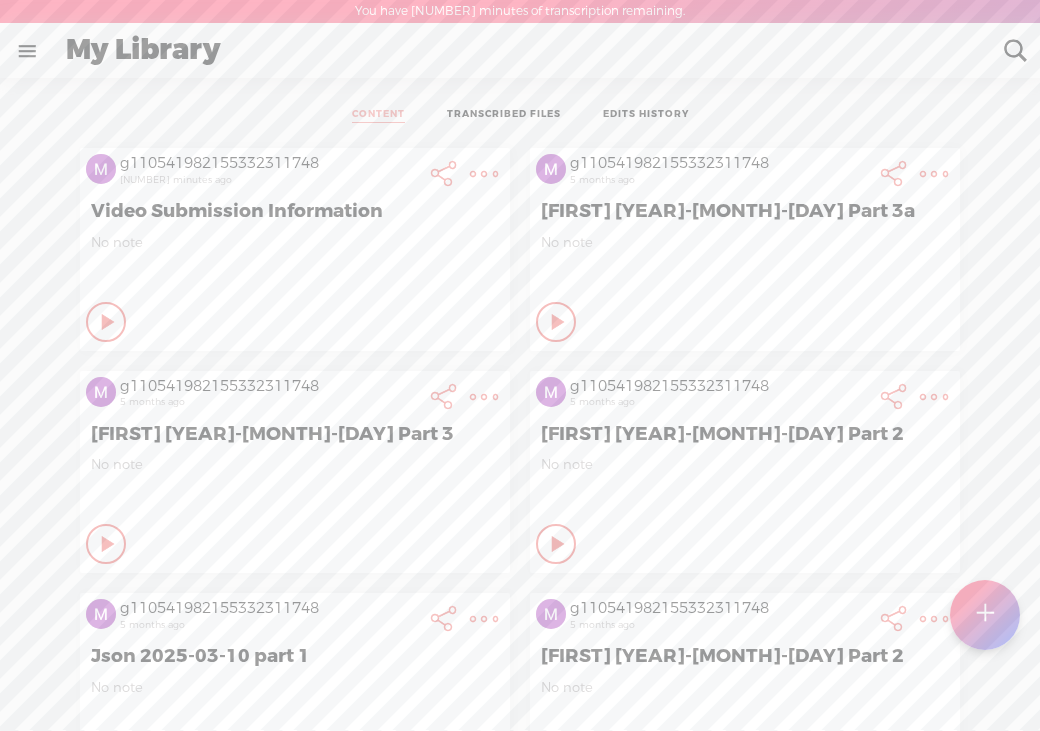 click at bounding box center [484, 174] 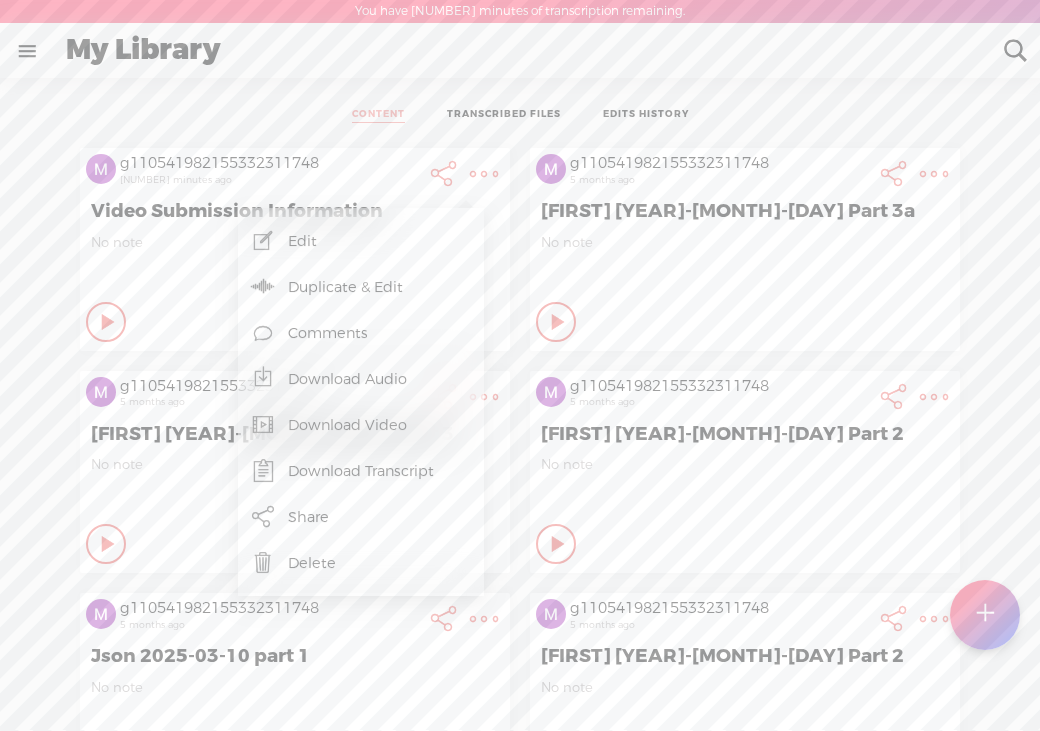 click on "Download Video" at bounding box center (361, 425) 